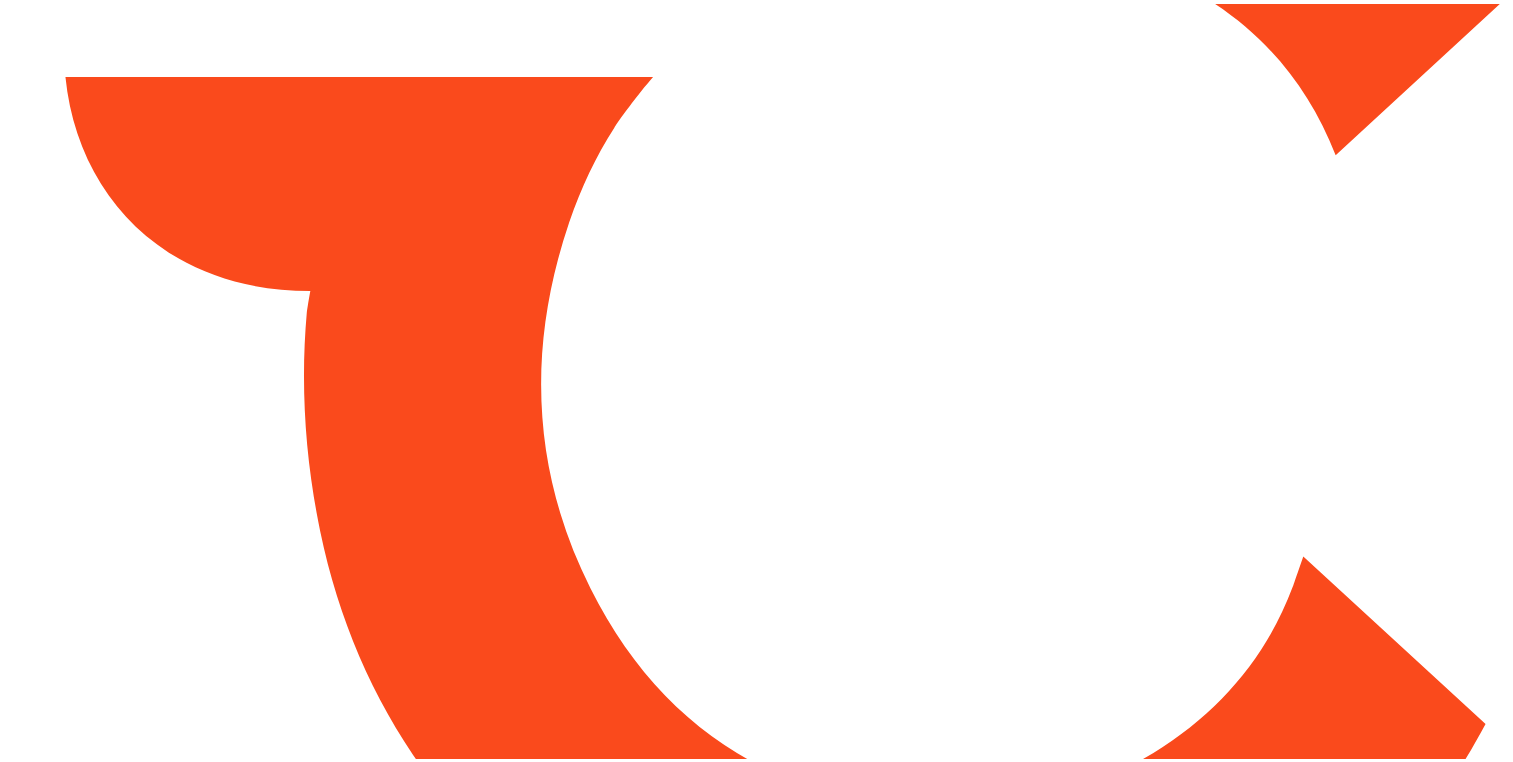 scroll, scrollTop: 0, scrollLeft: 0, axis: both 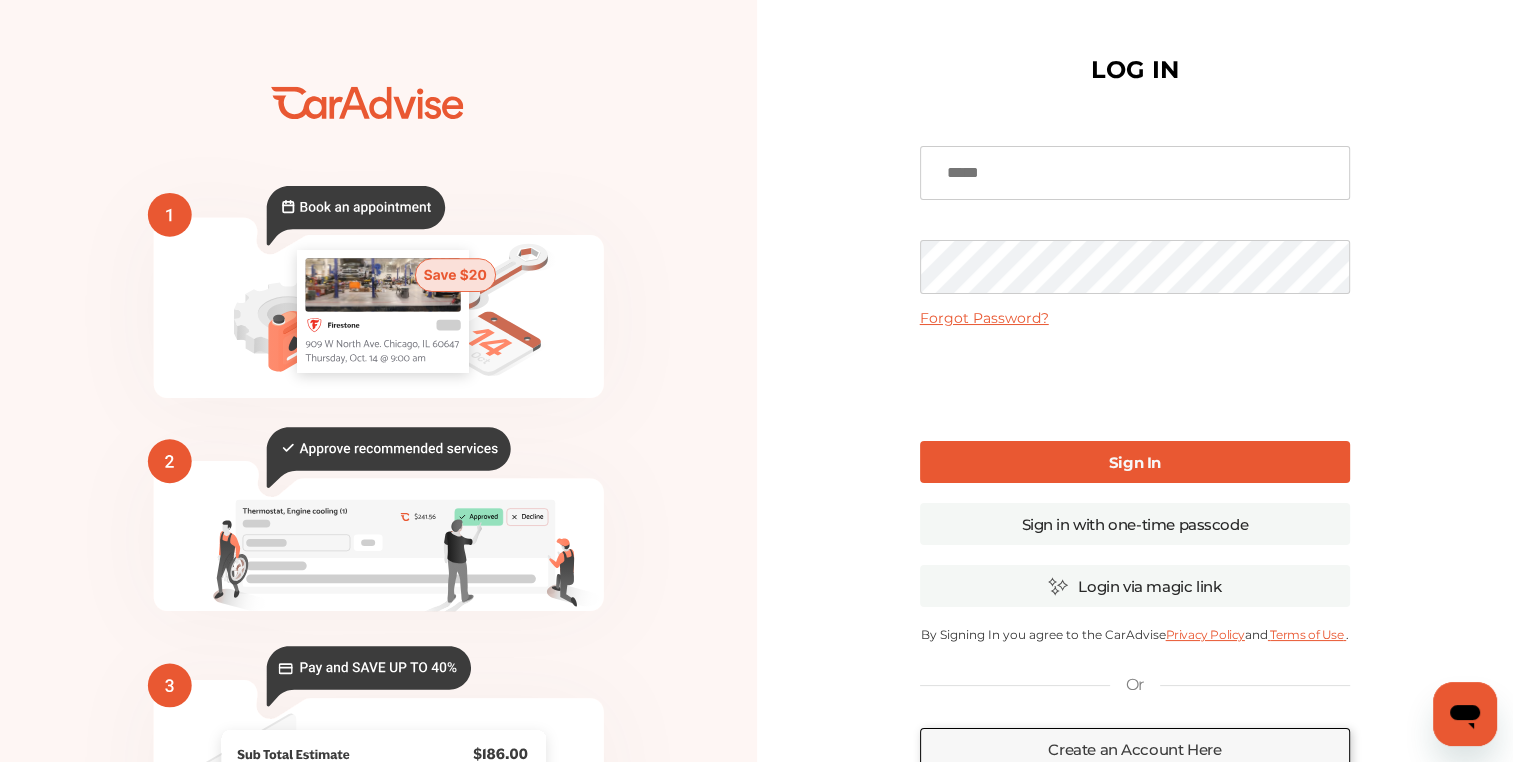 type on "**********" 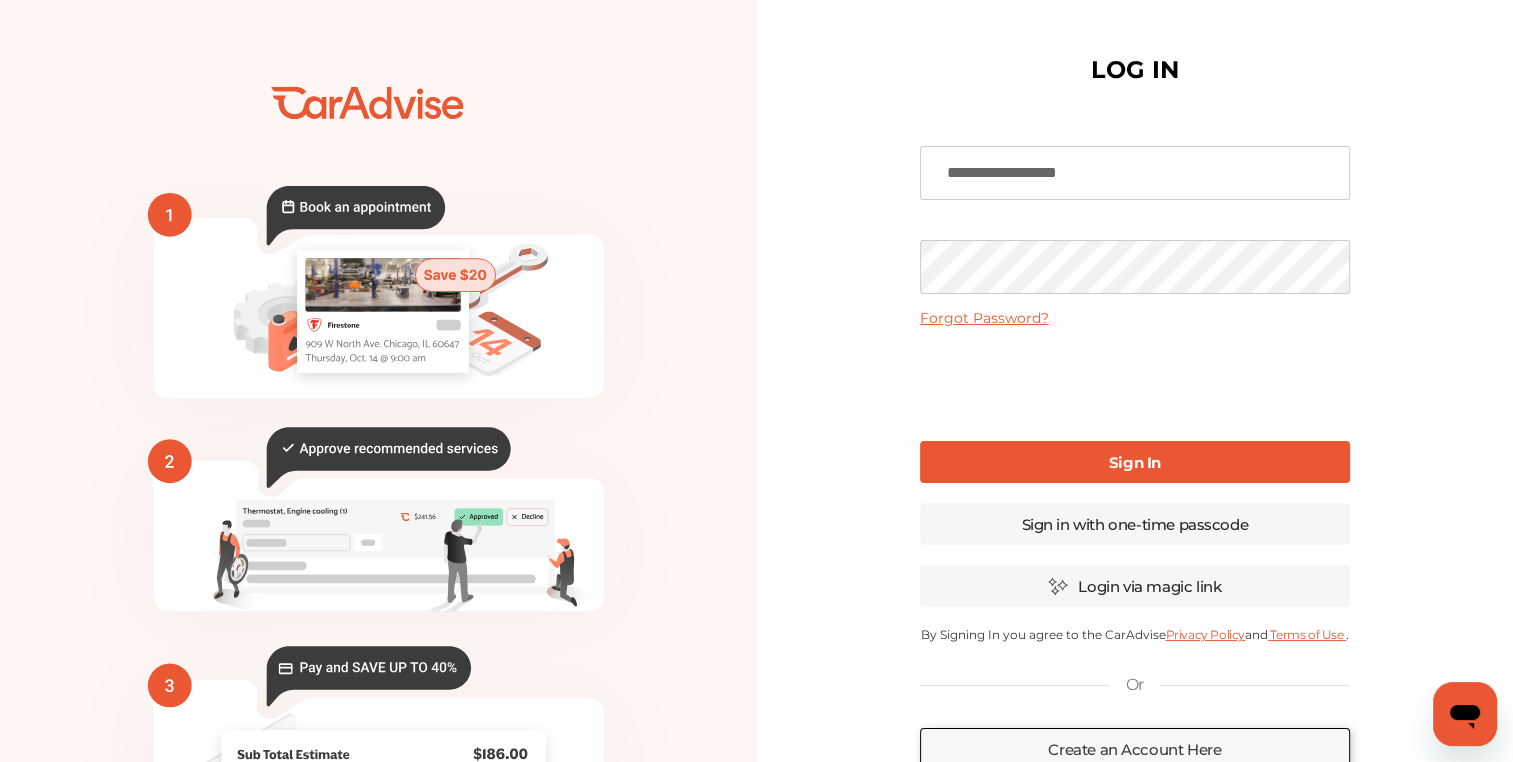 click on "Sign In" at bounding box center [1135, 462] 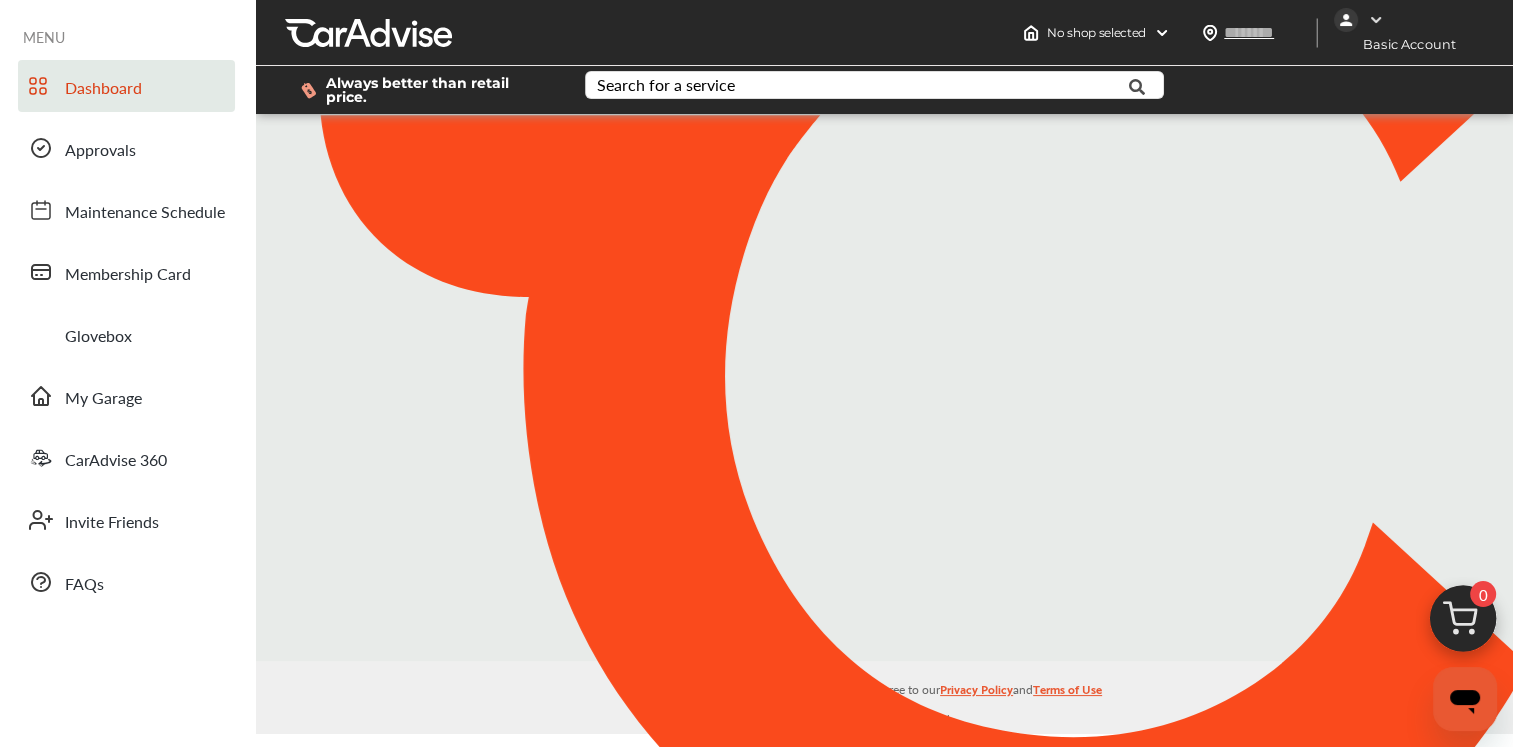 type on "*****" 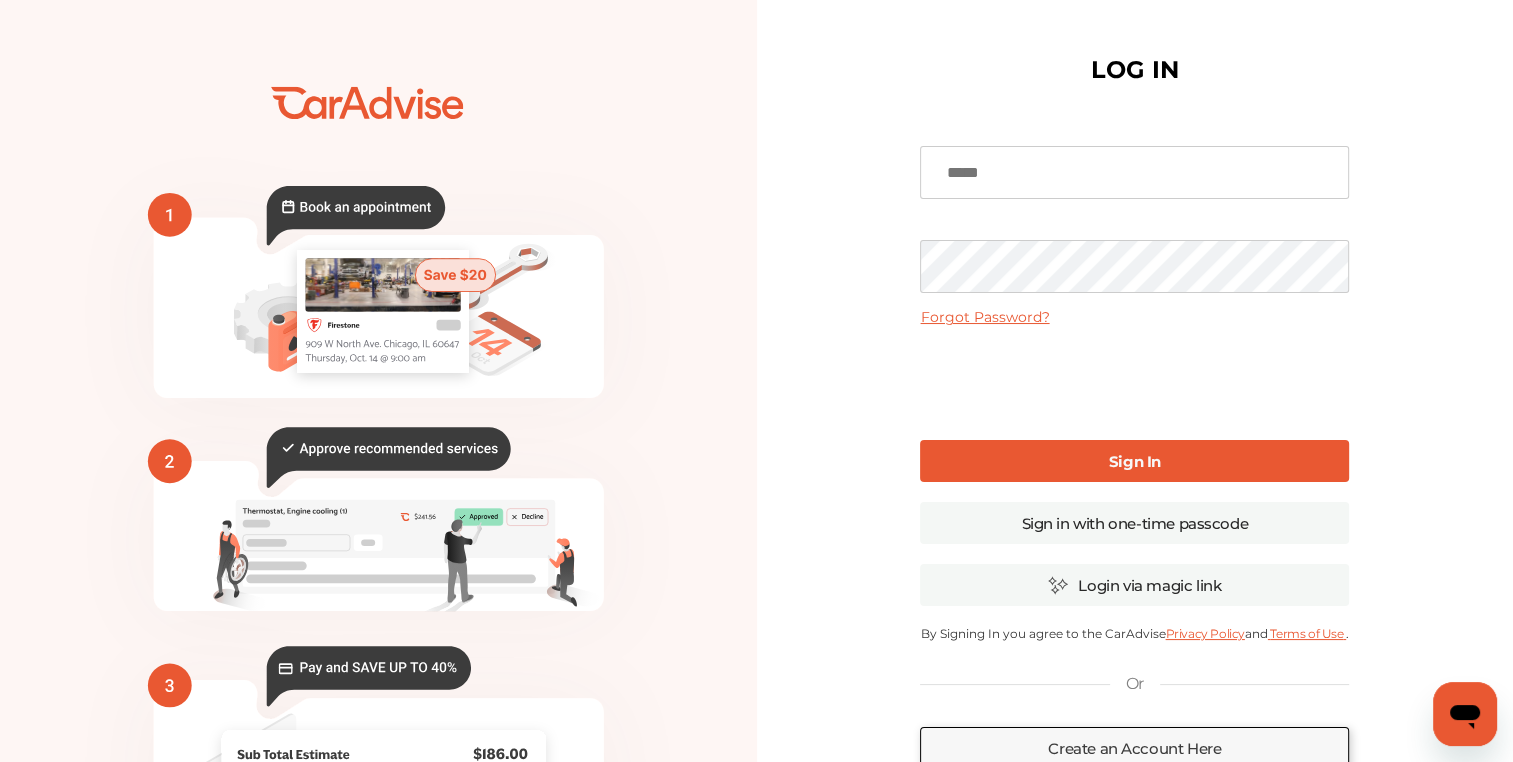 type on "**********" 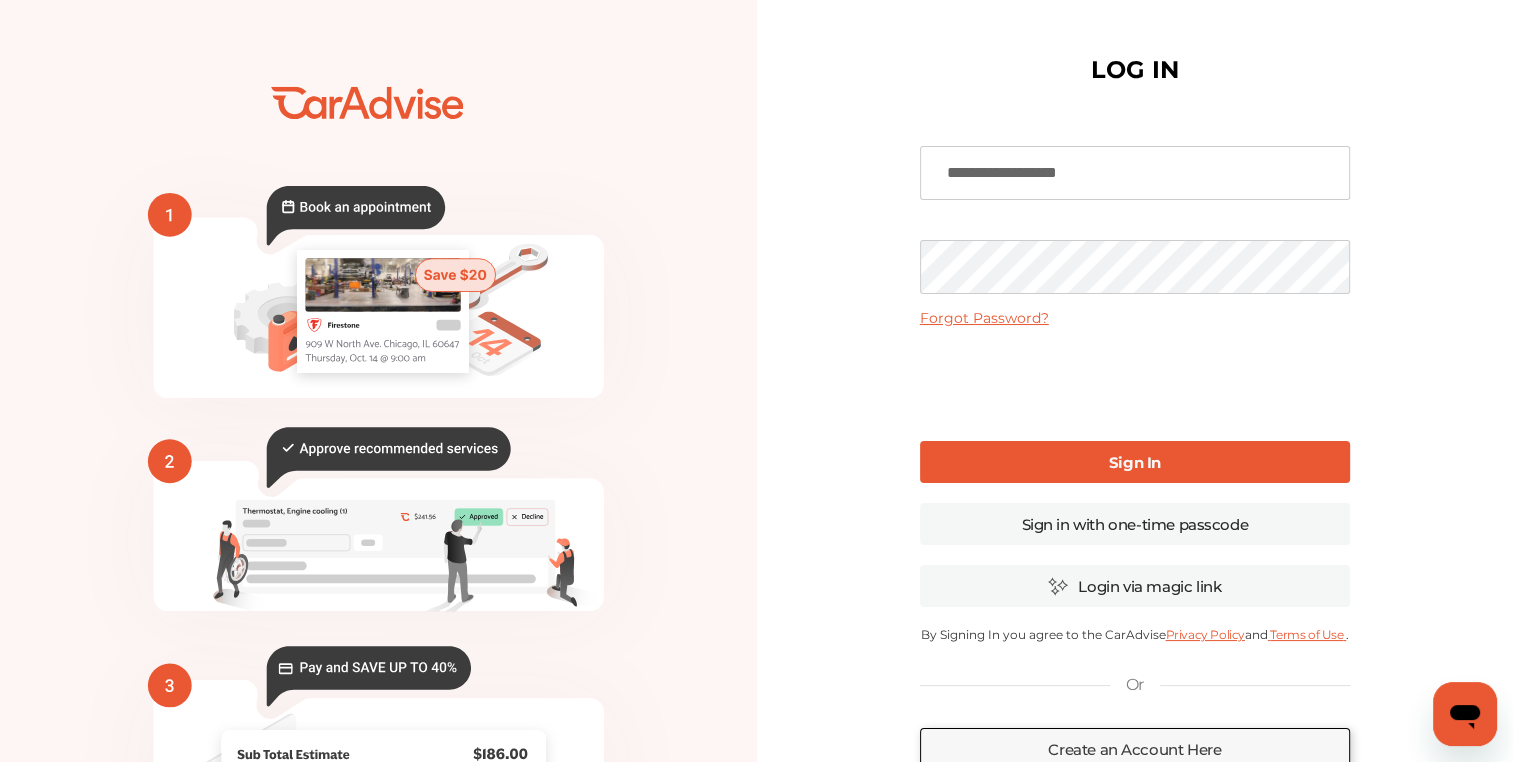 click on "Sign In" at bounding box center (1135, 462) 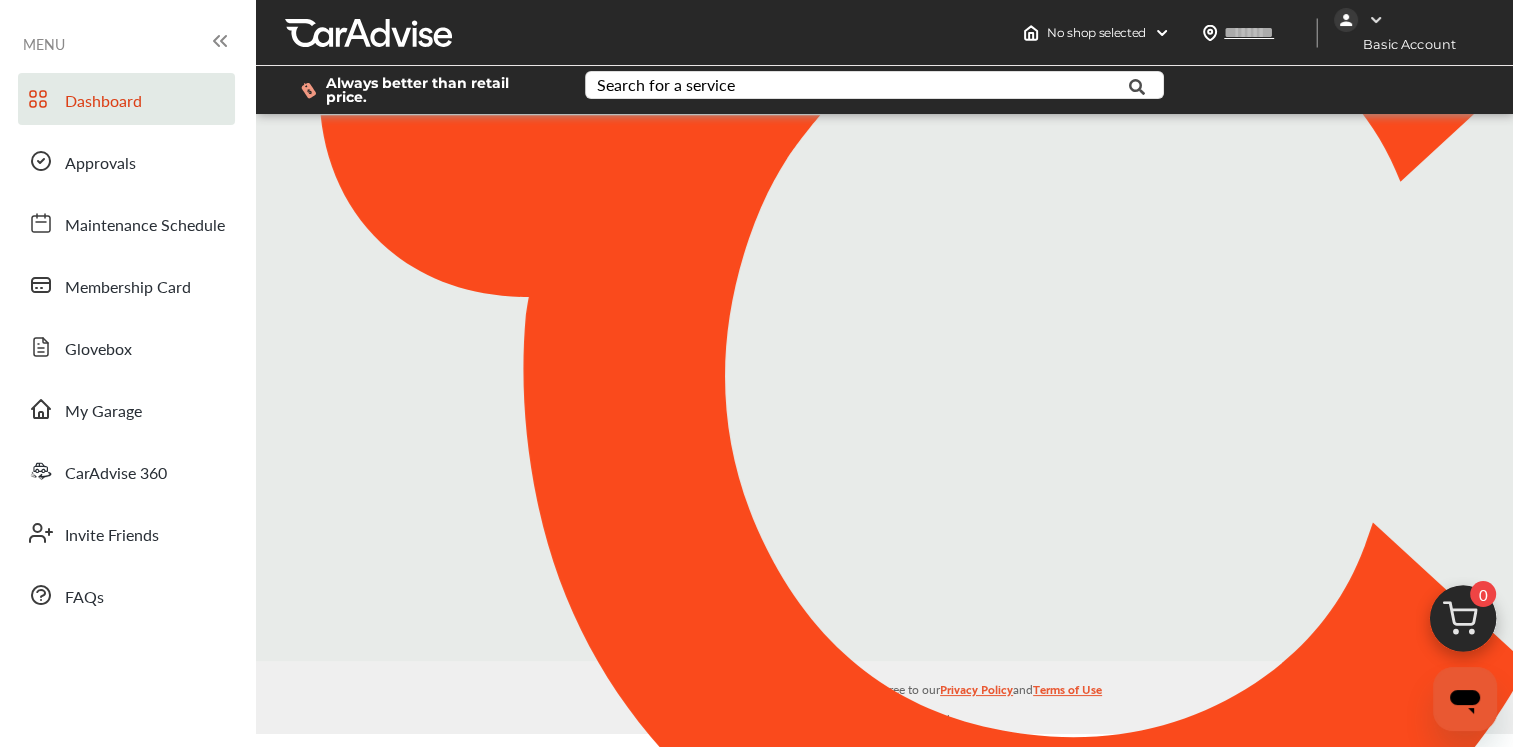 type on "*****" 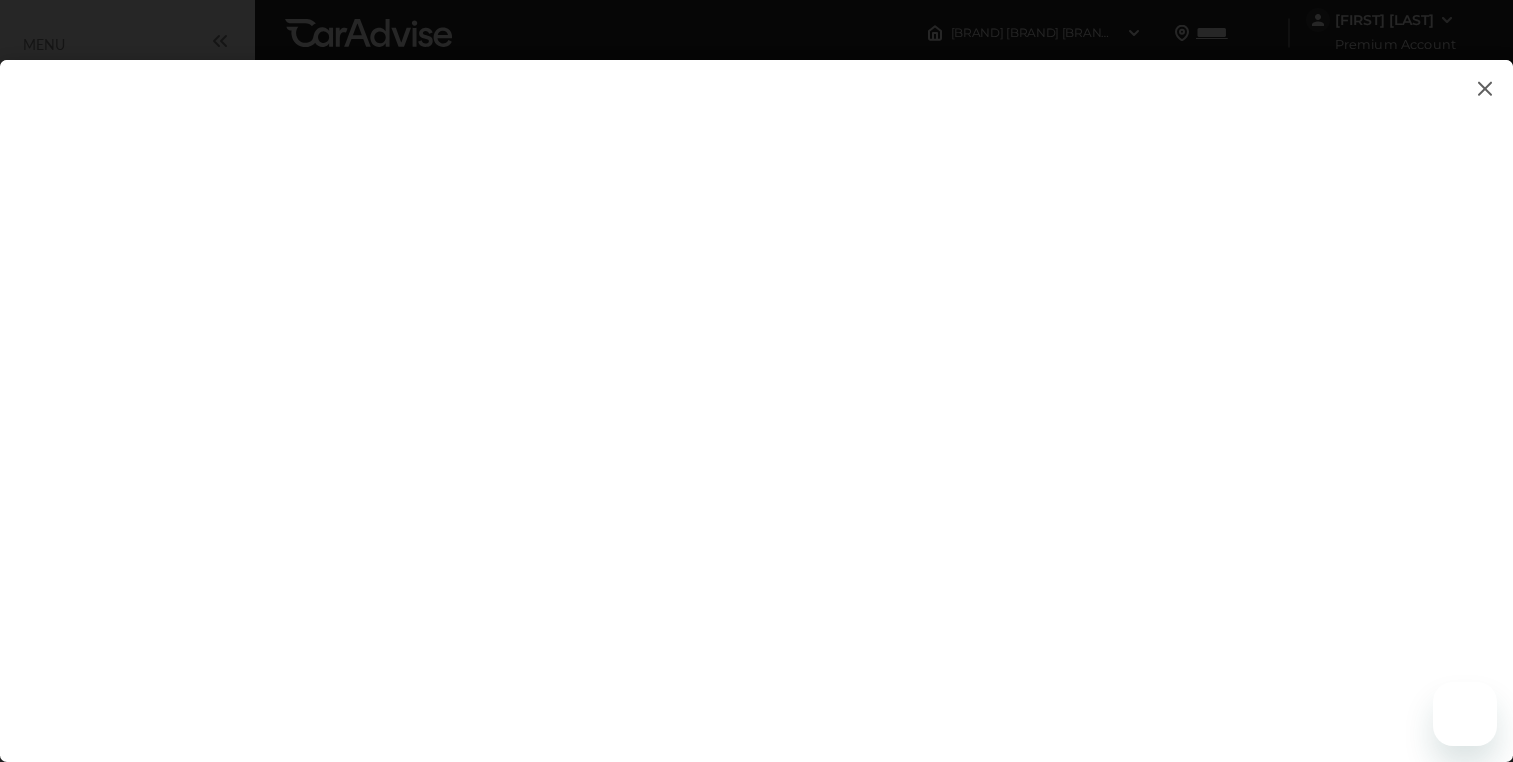 scroll, scrollTop: 451, scrollLeft: 0, axis: vertical 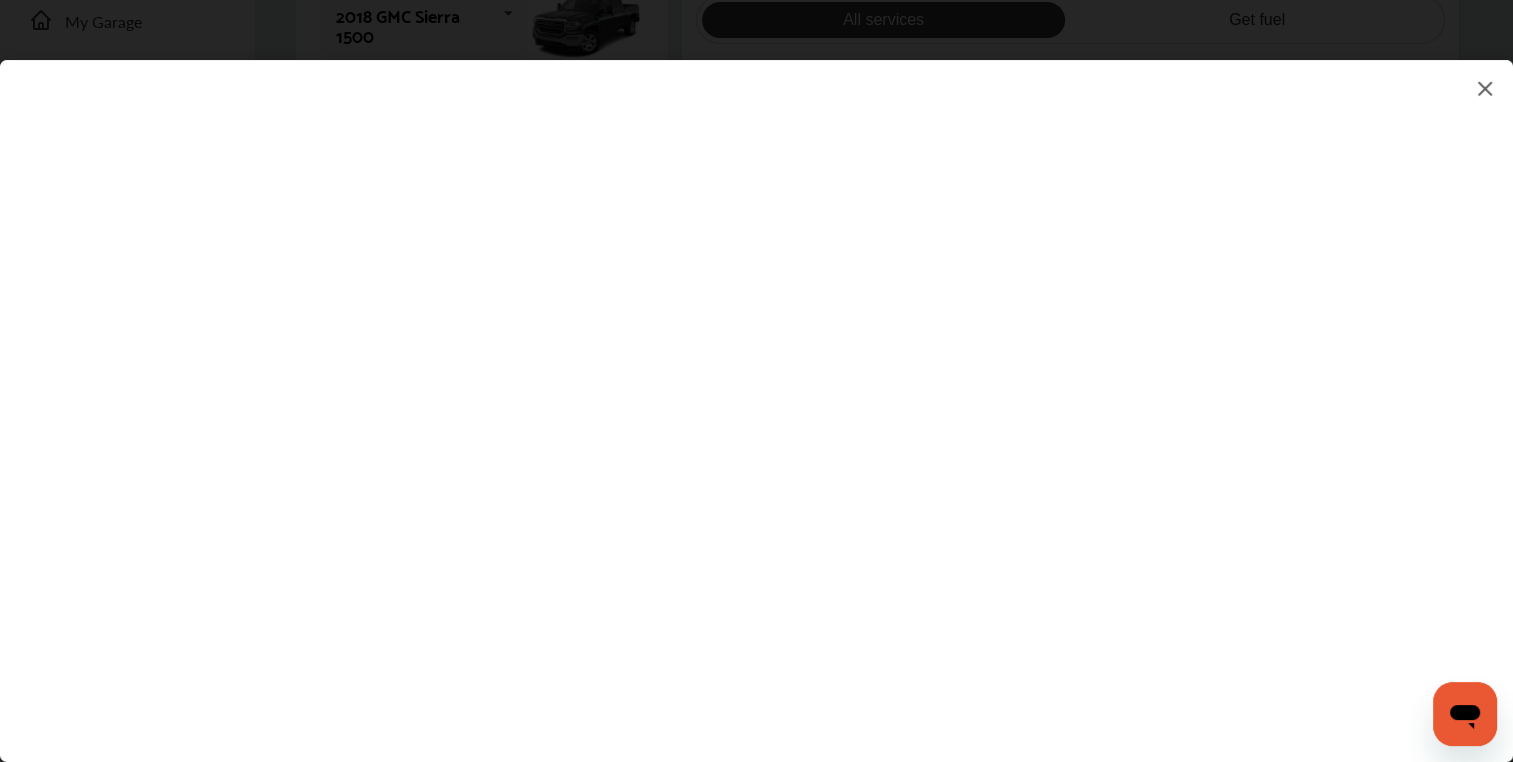 click at bounding box center (1485, 88) 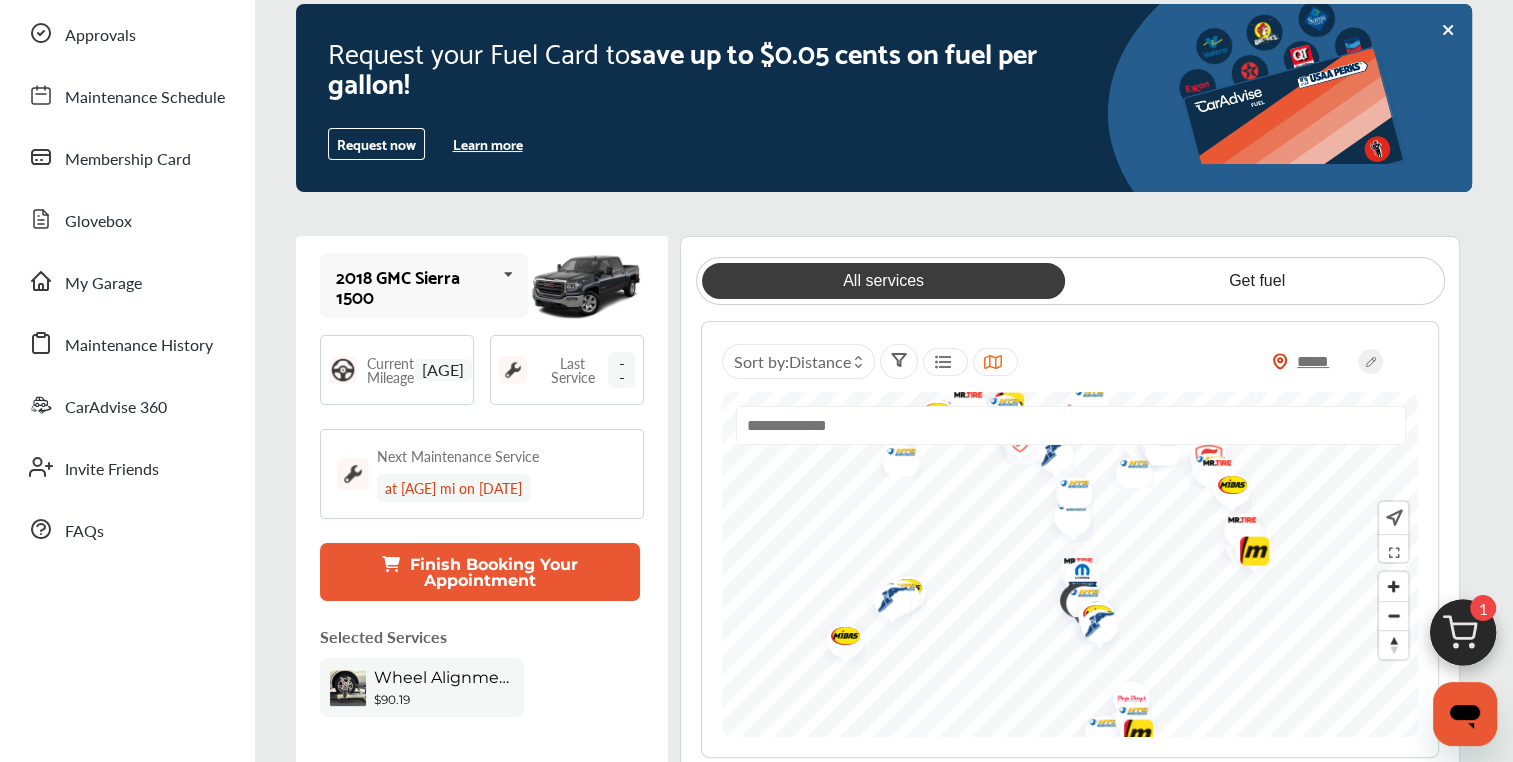 scroll, scrollTop: 194, scrollLeft: 0, axis: vertical 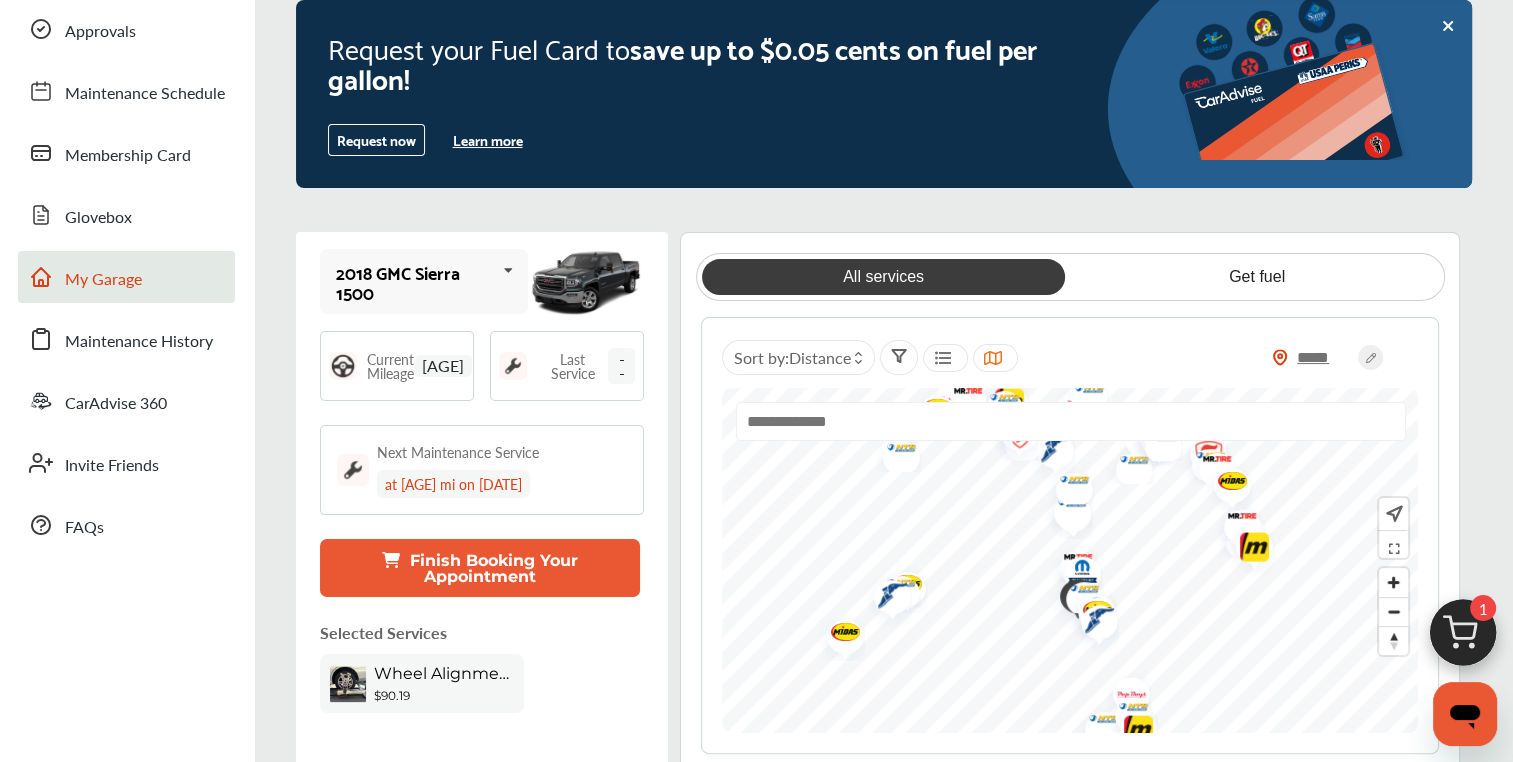 click on "My Garage" at bounding box center [103, 280] 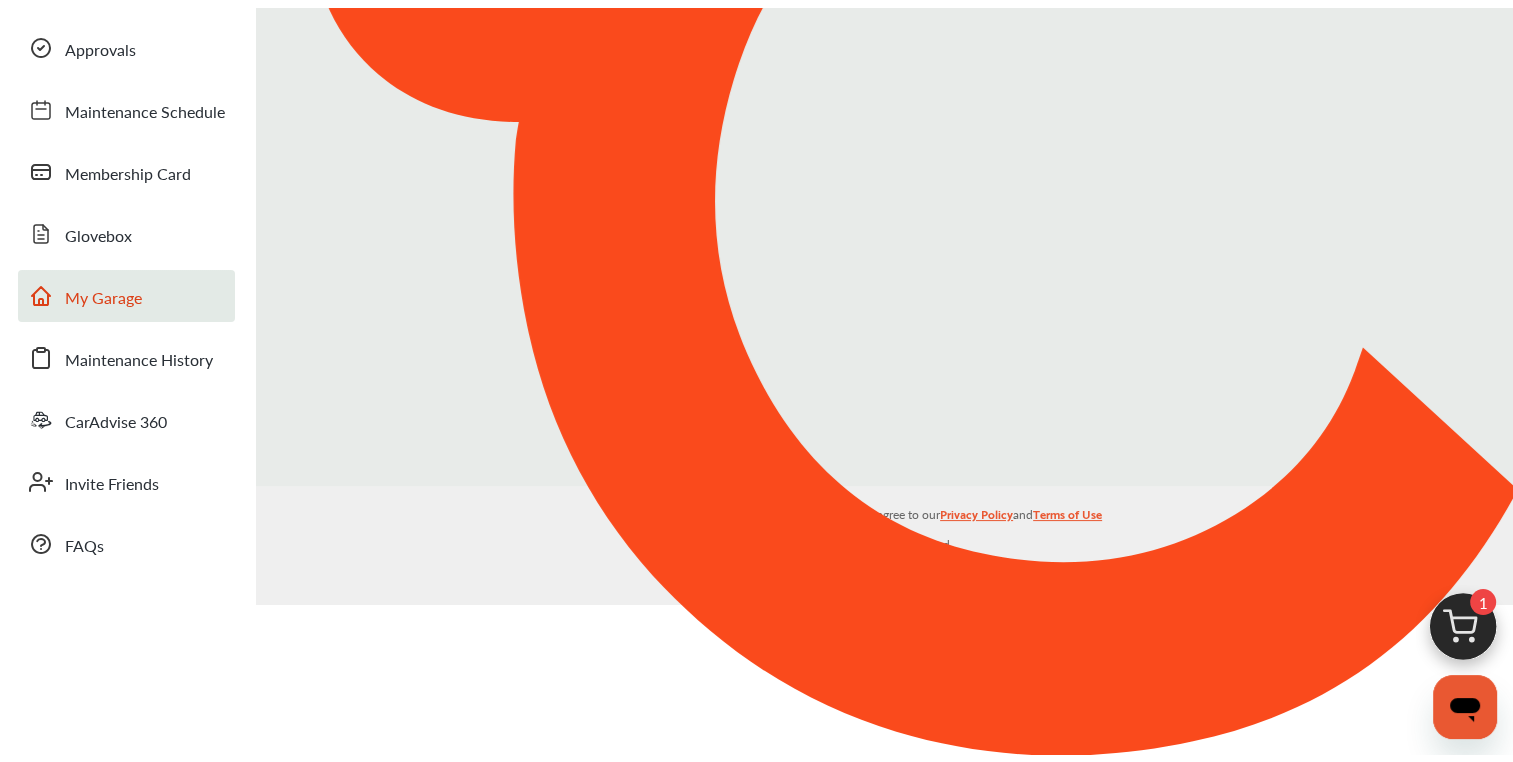scroll, scrollTop: 0, scrollLeft: 0, axis: both 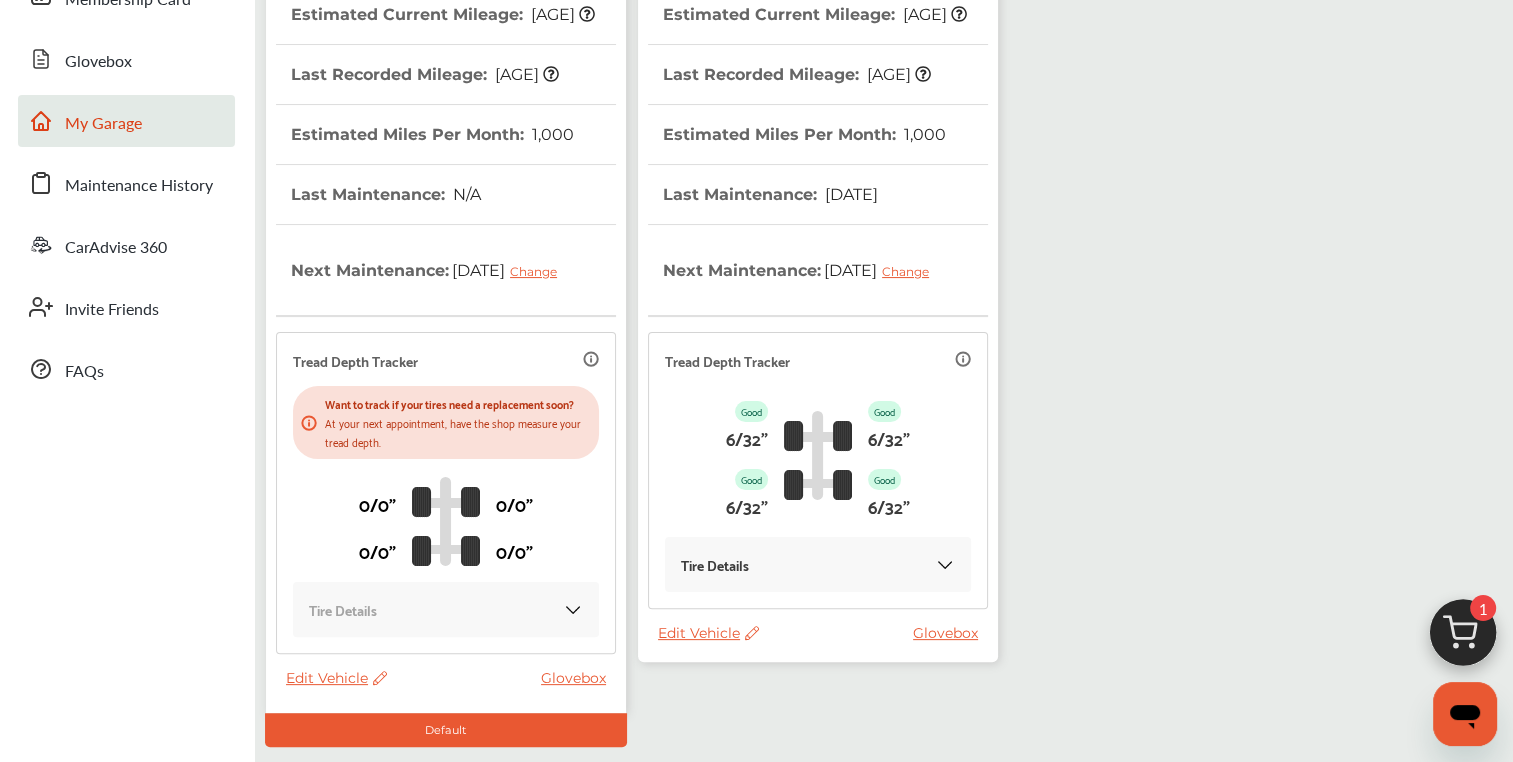 click on "Glovebox" at bounding box center (950, 633) 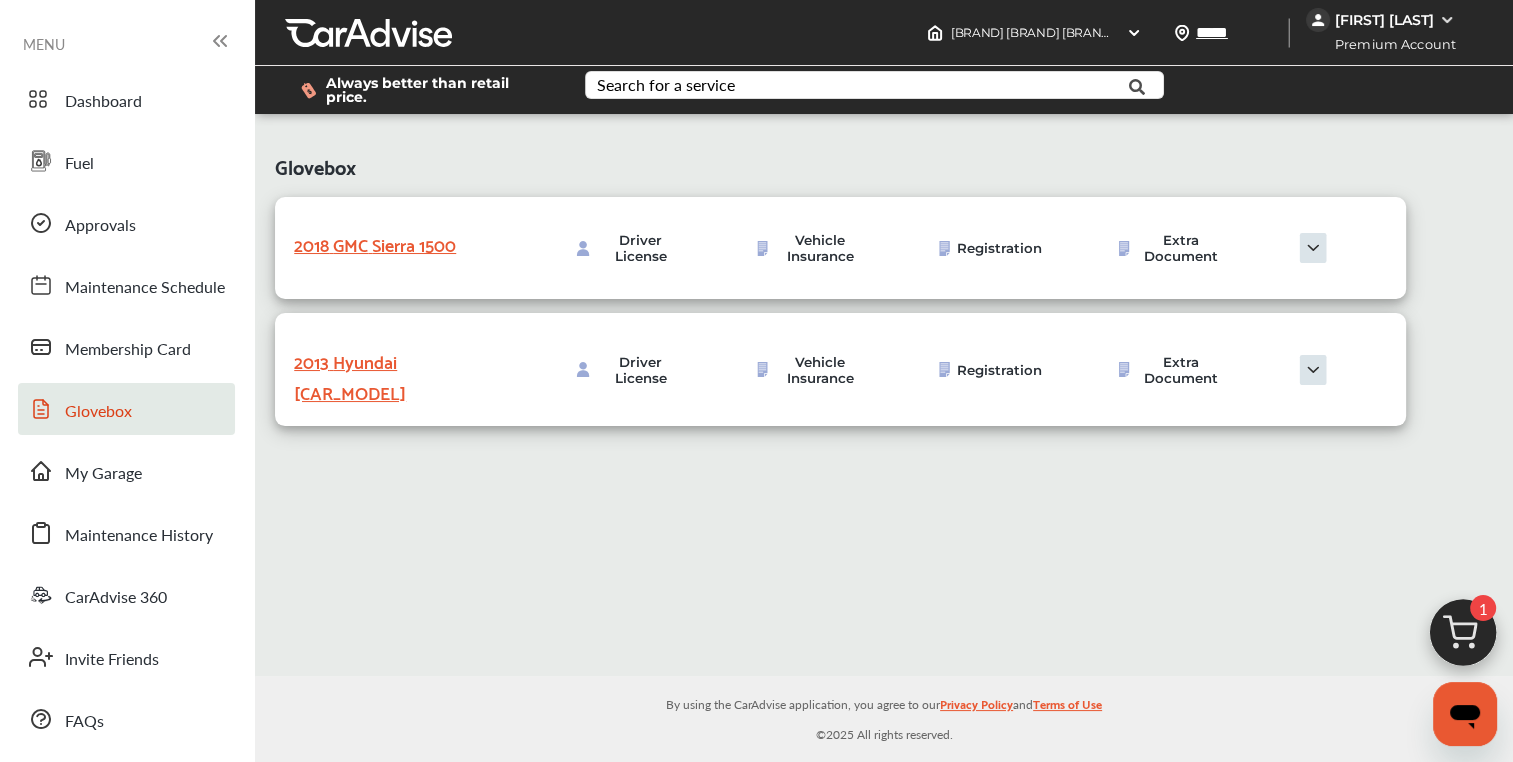 click on "[CAR_MODEL]" at bounding box center [394, 376] 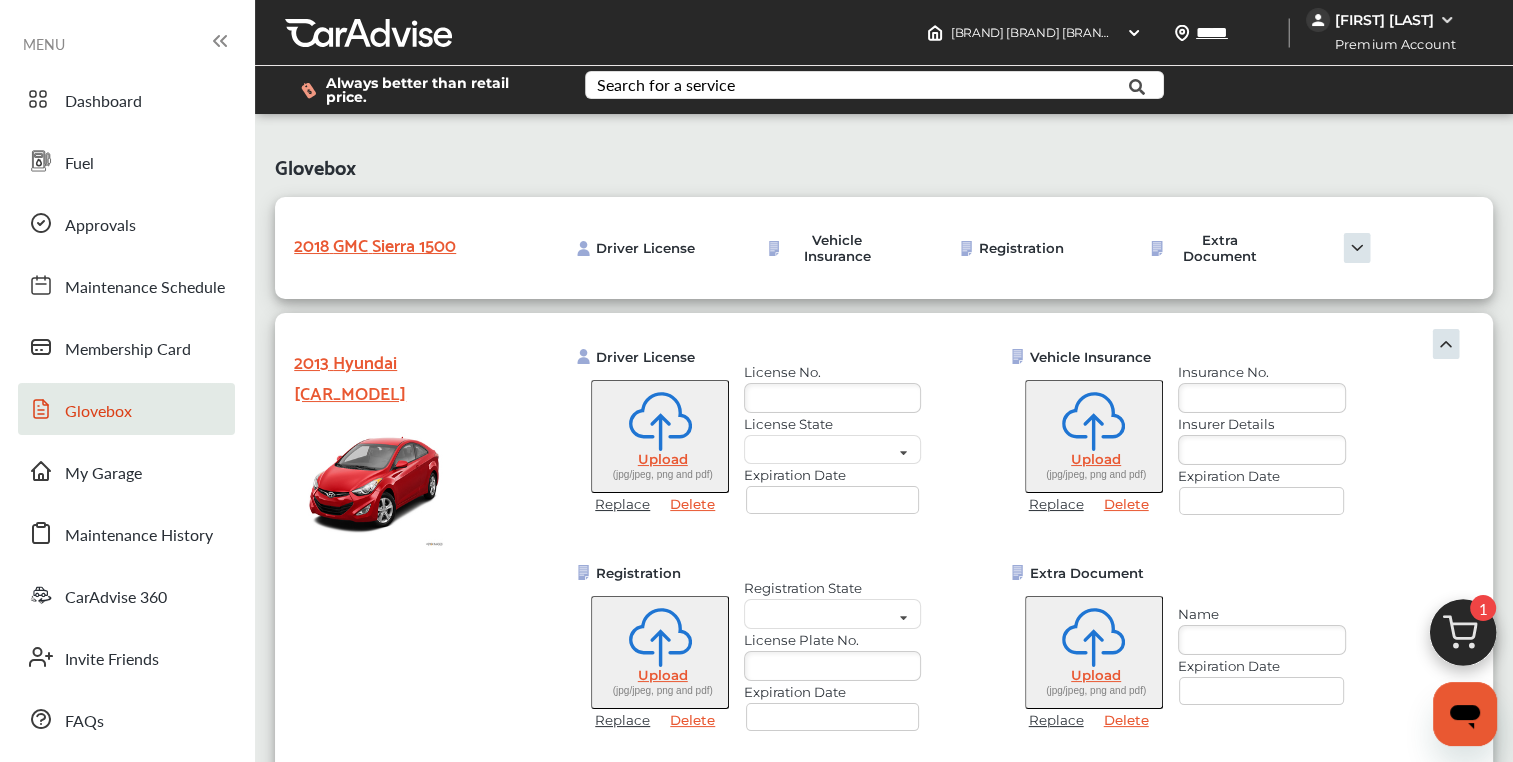 click on "Glovebox" at bounding box center [126, 409] 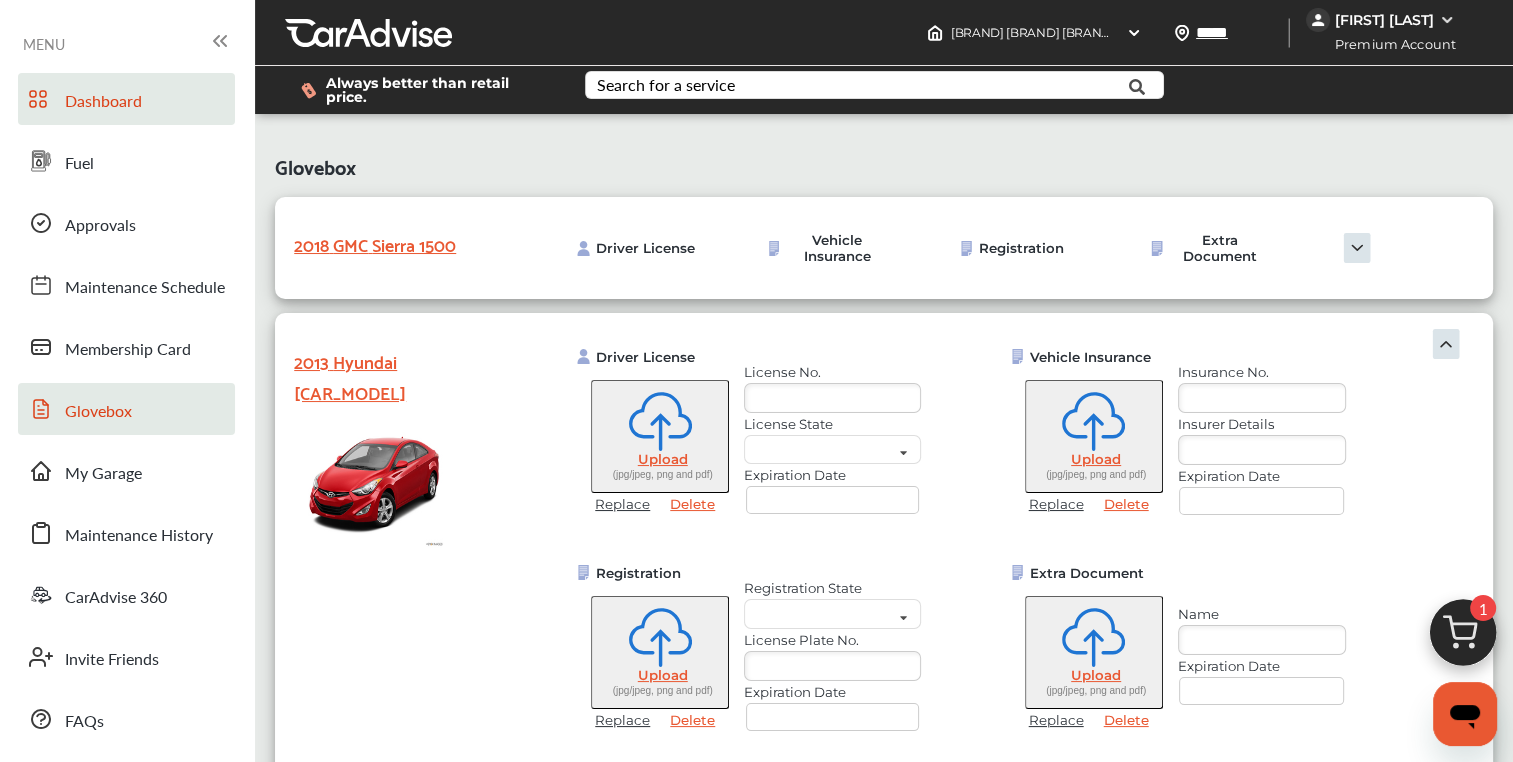 click on "Dashboard" at bounding box center (103, 102) 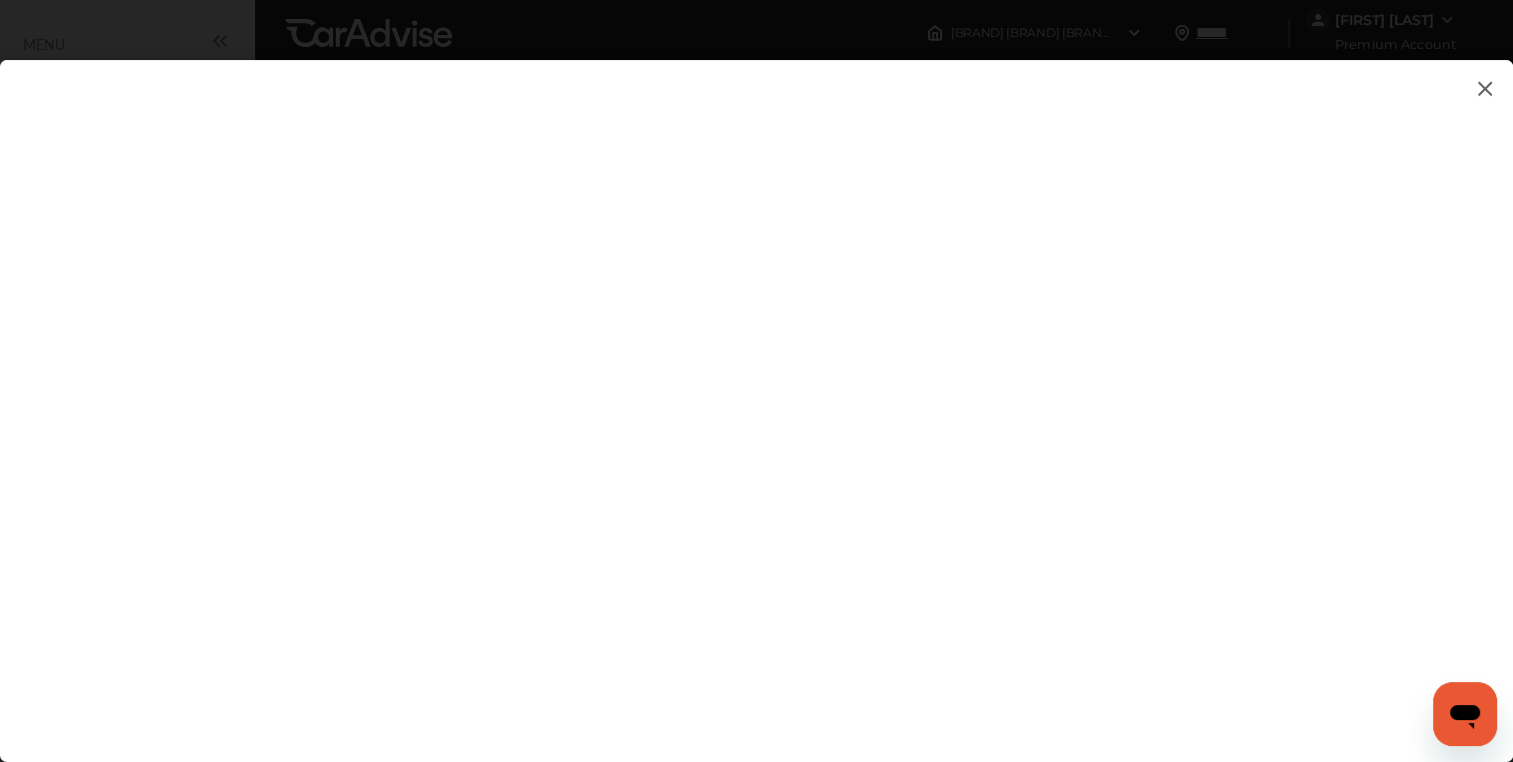 click at bounding box center (1485, 88) 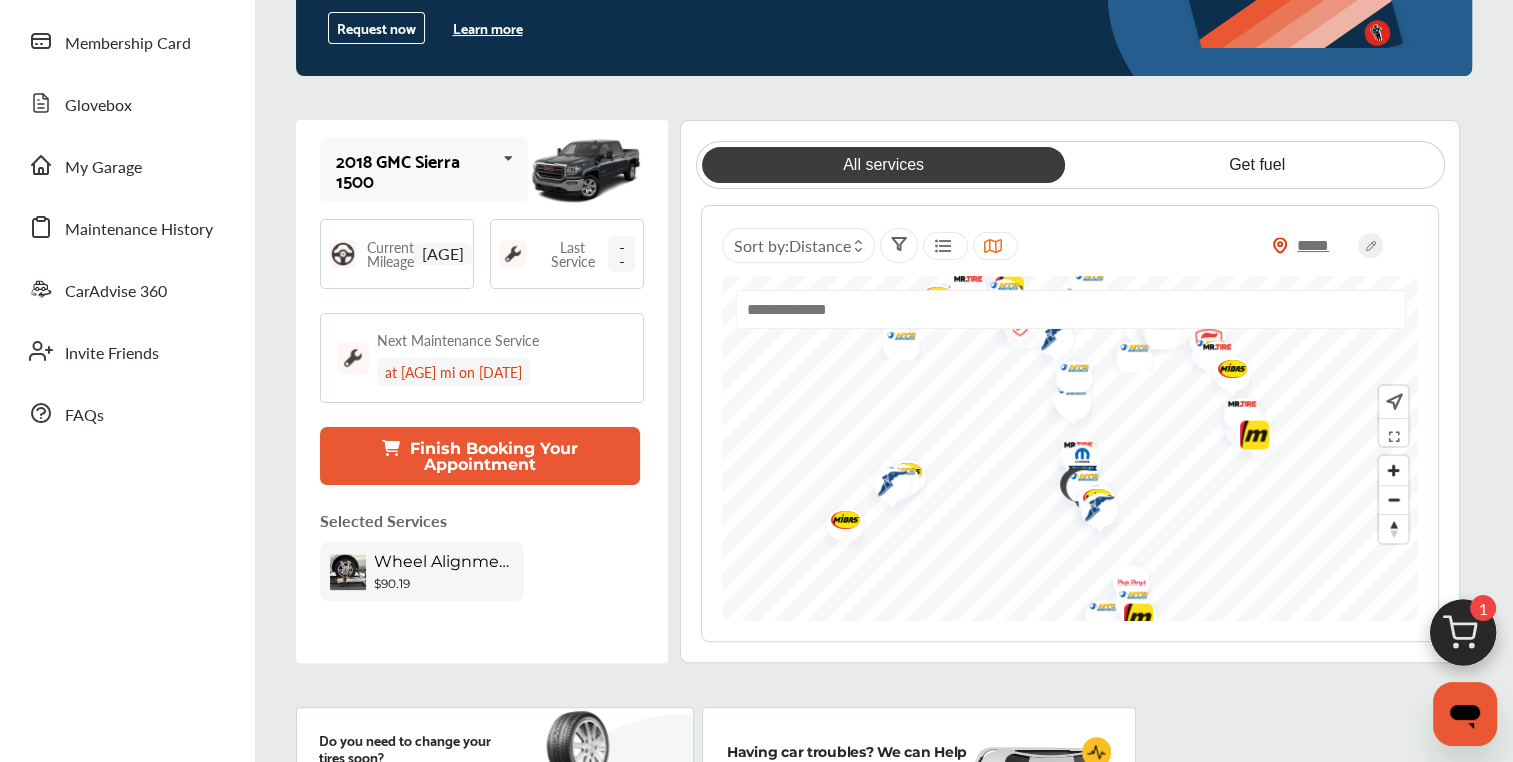 scroll, scrollTop: 268, scrollLeft: 0, axis: vertical 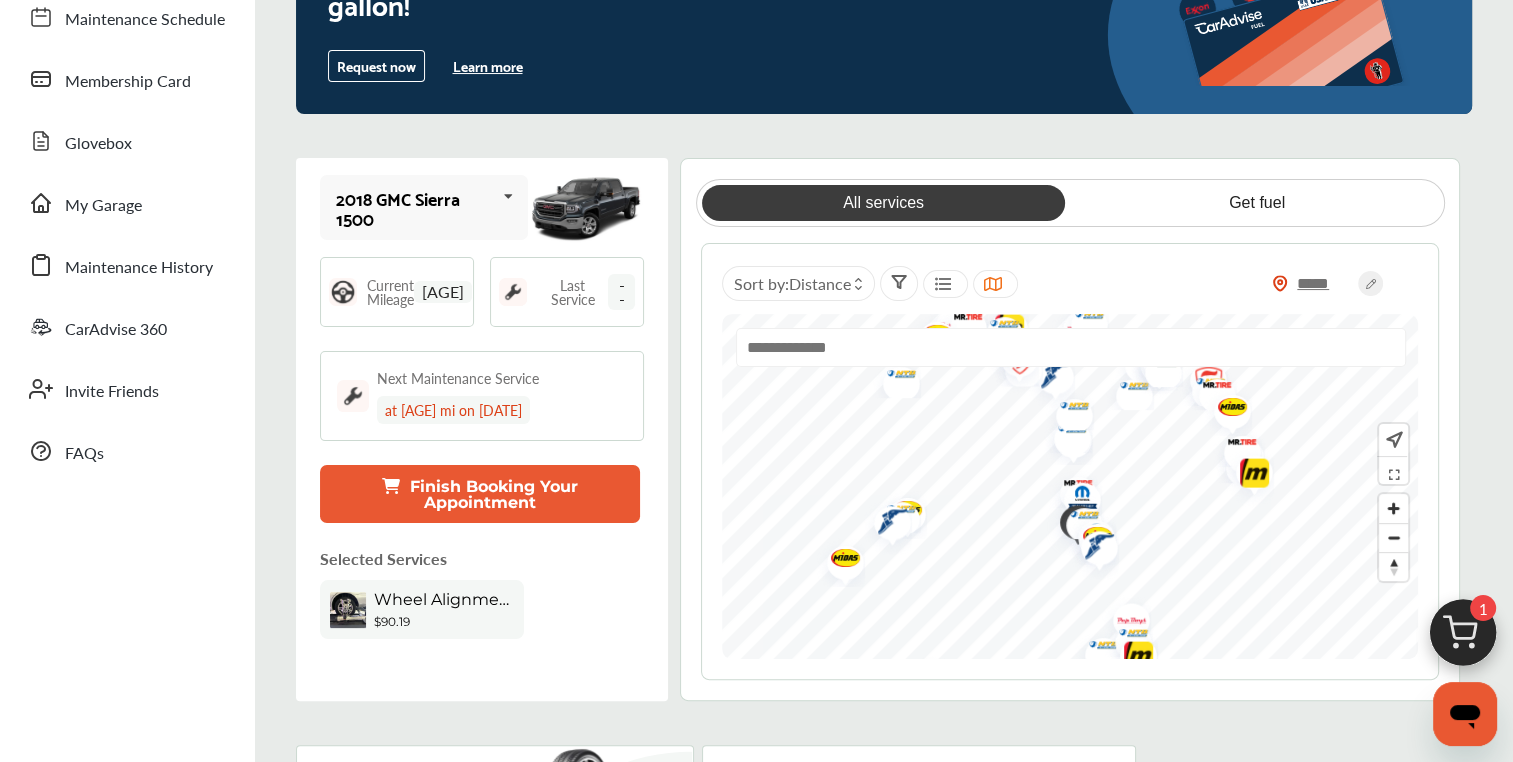 click at bounding box center (586, 207) 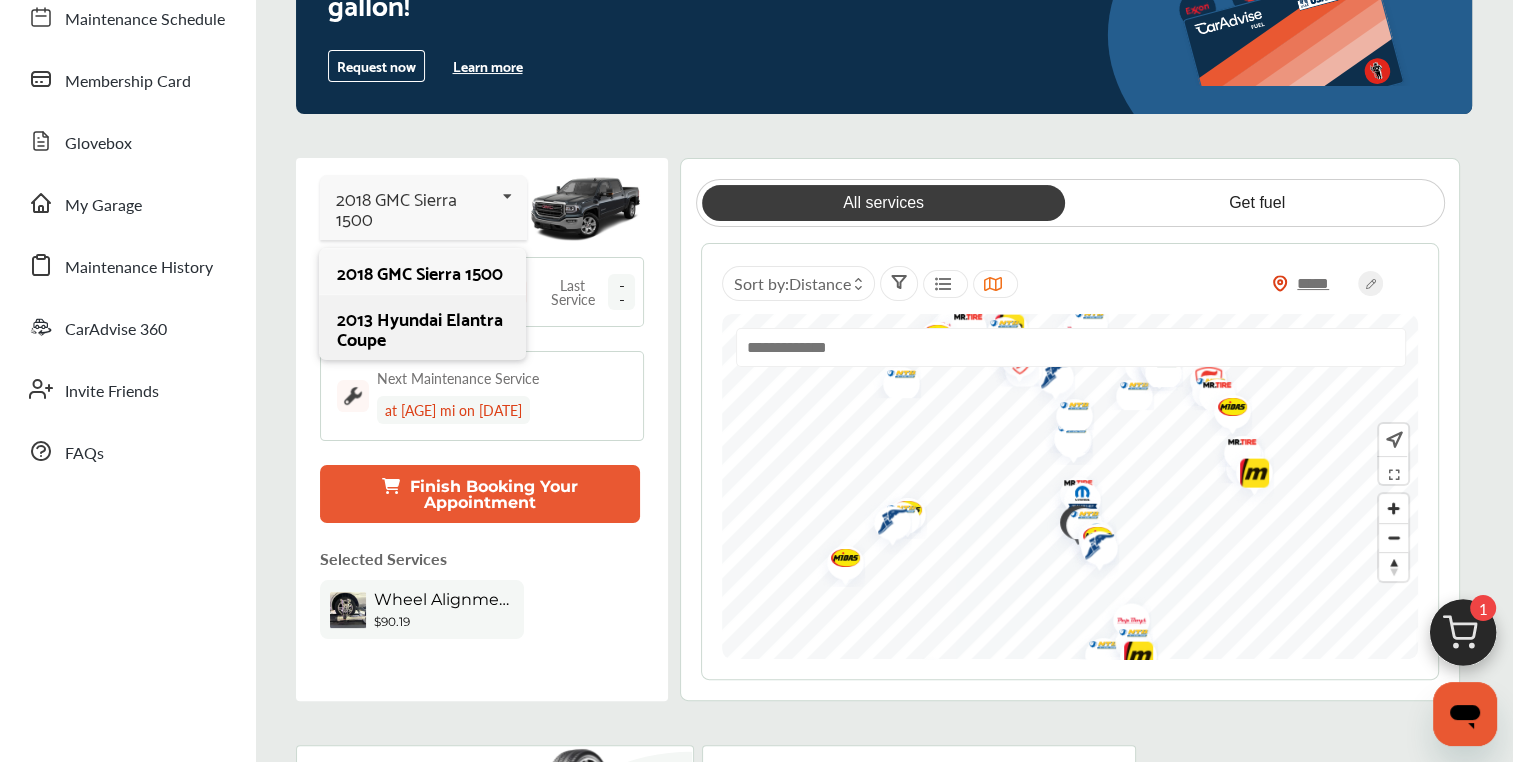 click on "2013 Hyundai Elantra Coupe" at bounding box center [422, 328] 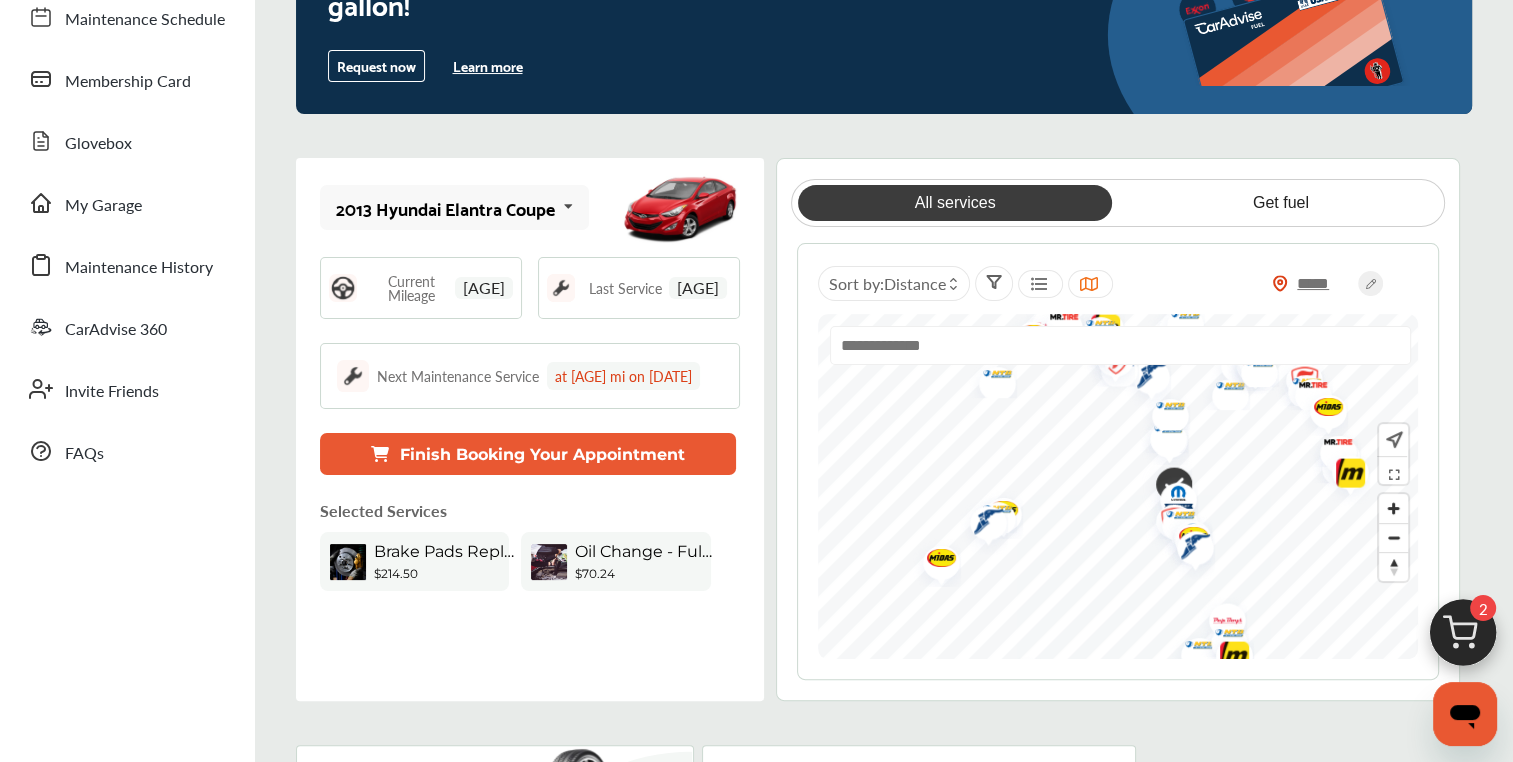 click on "[AGE]" at bounding box center [484, 288] 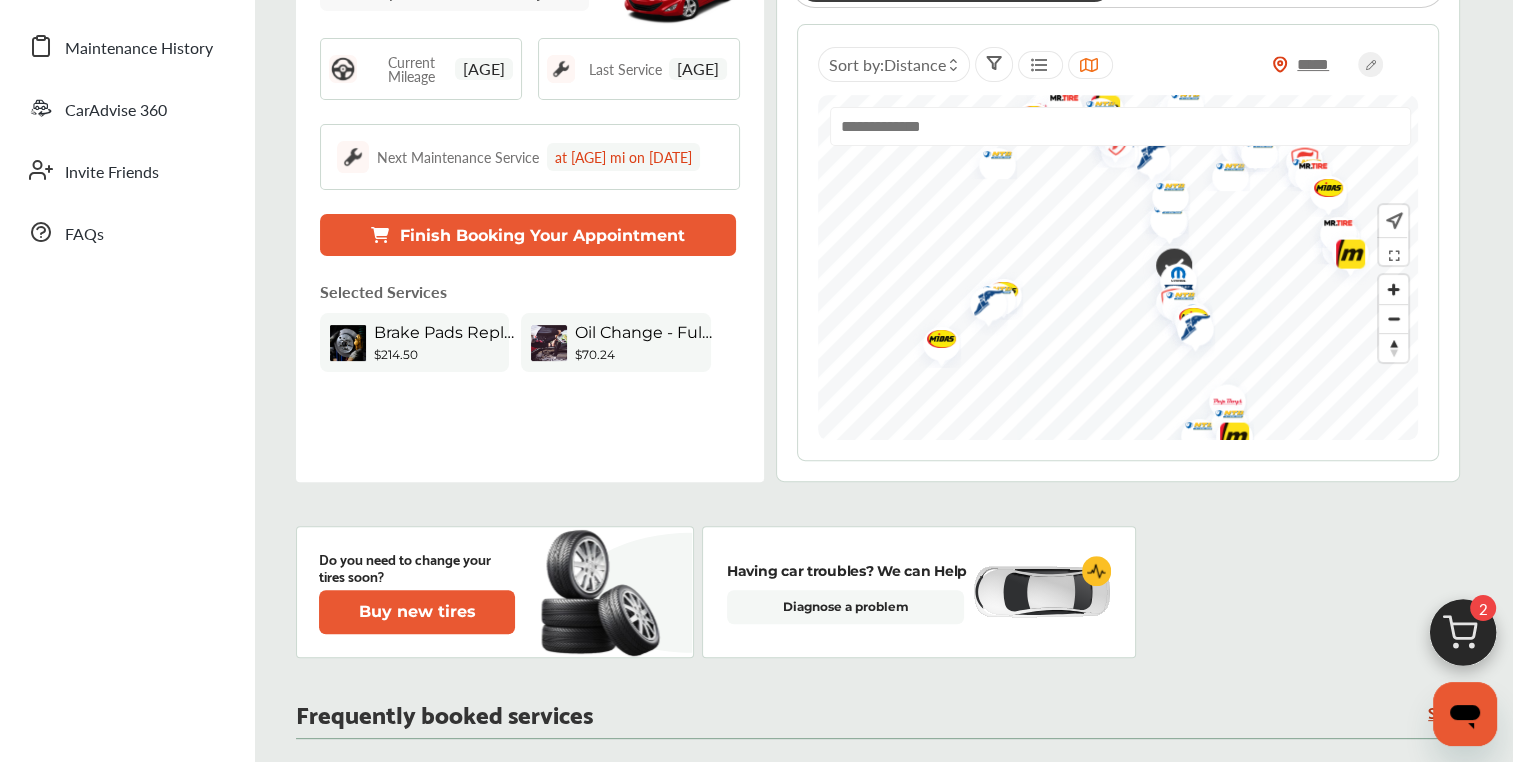 scroll, scrollTop: 491, scrollLeft: 0, axis: vertical 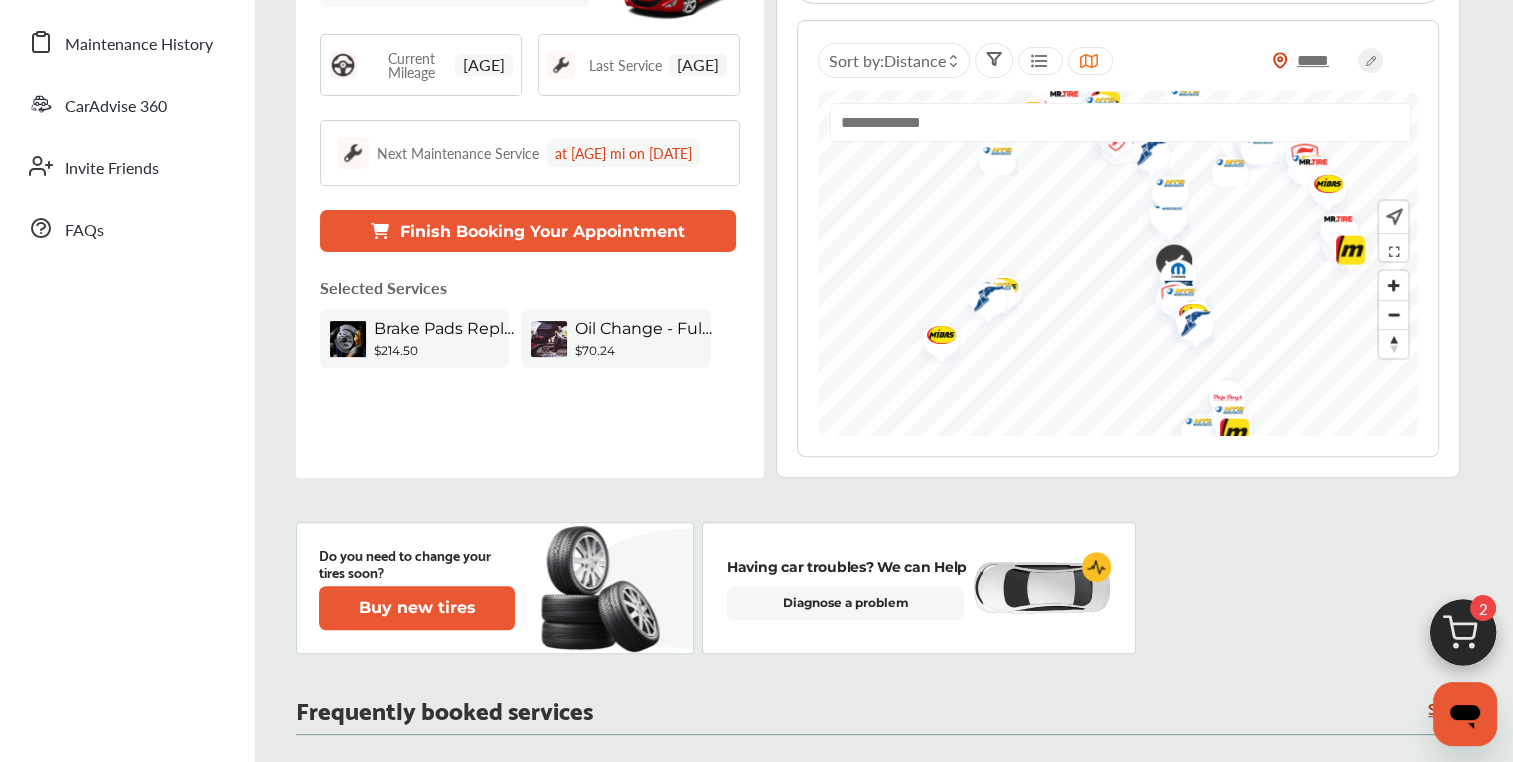 click on "Oil Change - Full-synthetic
[PRICE]" at bounding box center [615, 338] 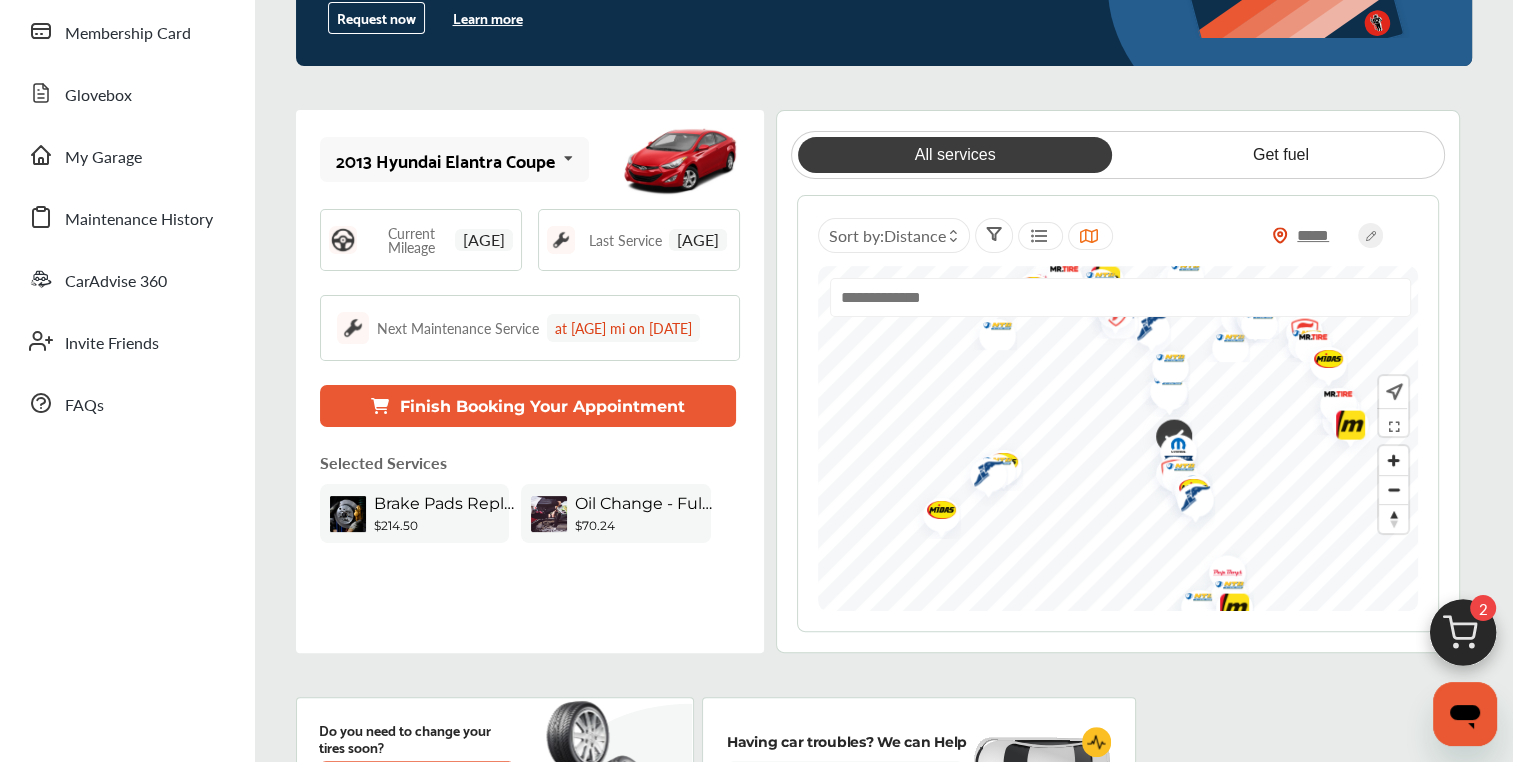 scroll, scrollTop: 357, scrollLeft: 0, axis: vertical 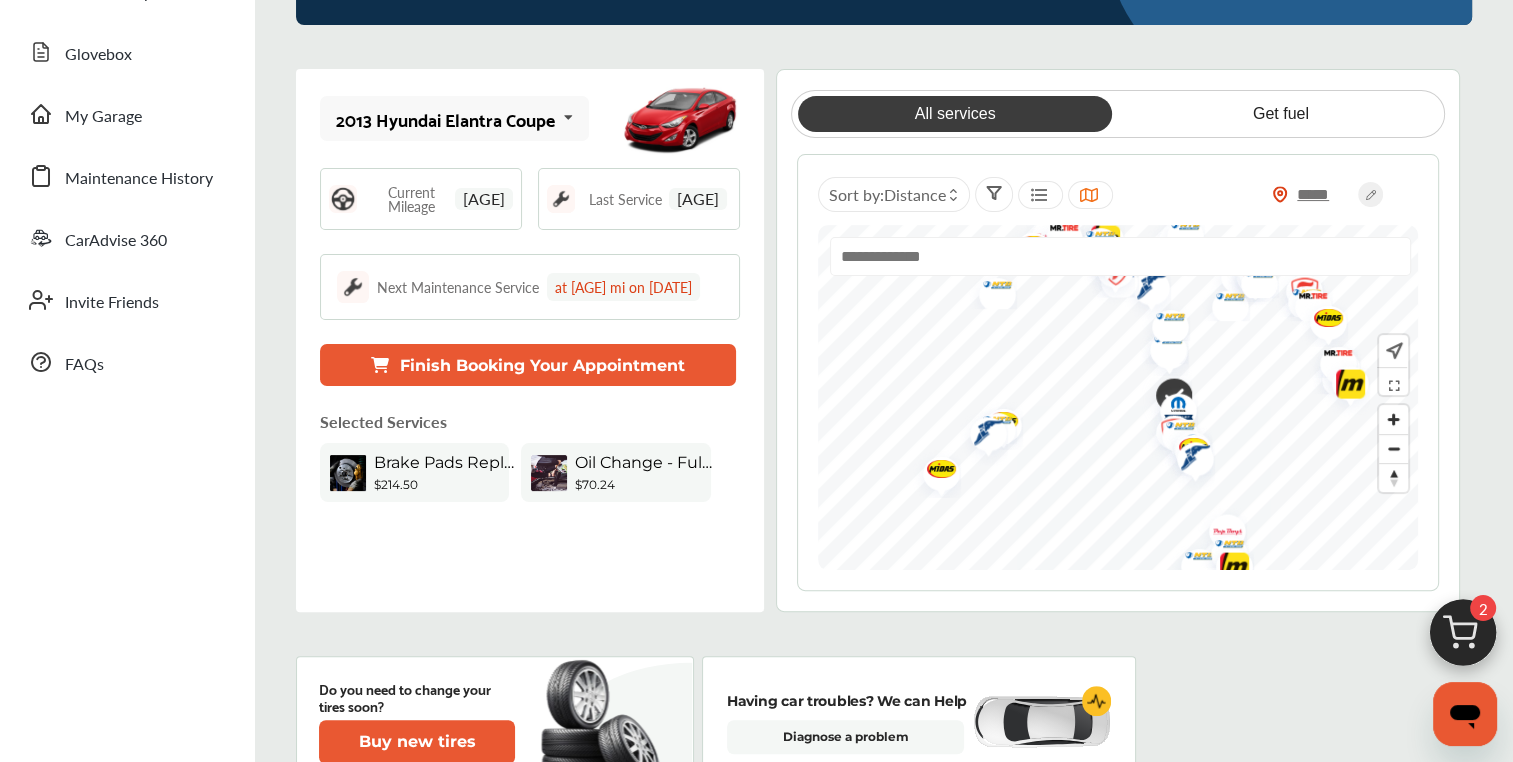 click on "All services" at bounding box center [955, 114] 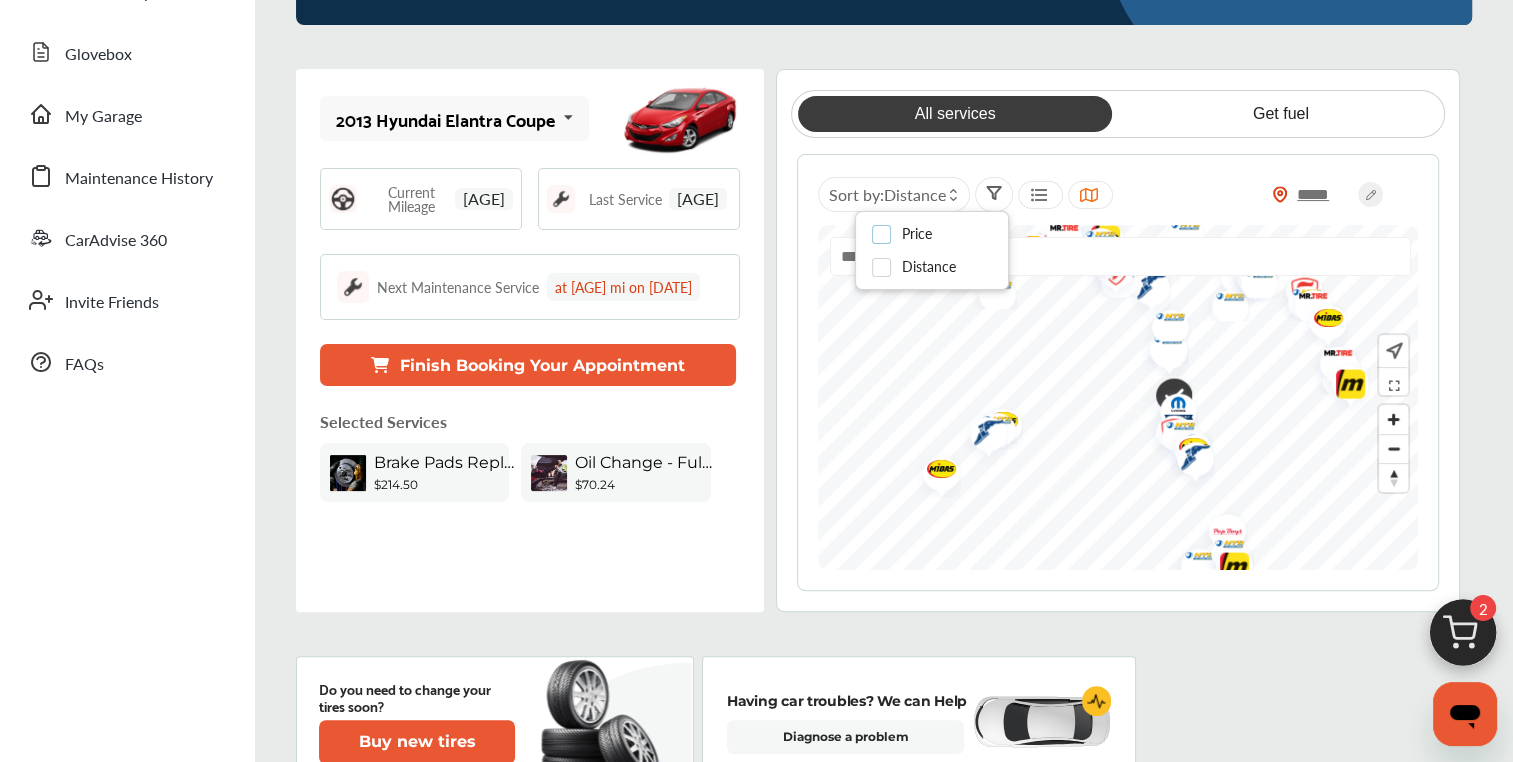 click at bounding box center (887, 226) 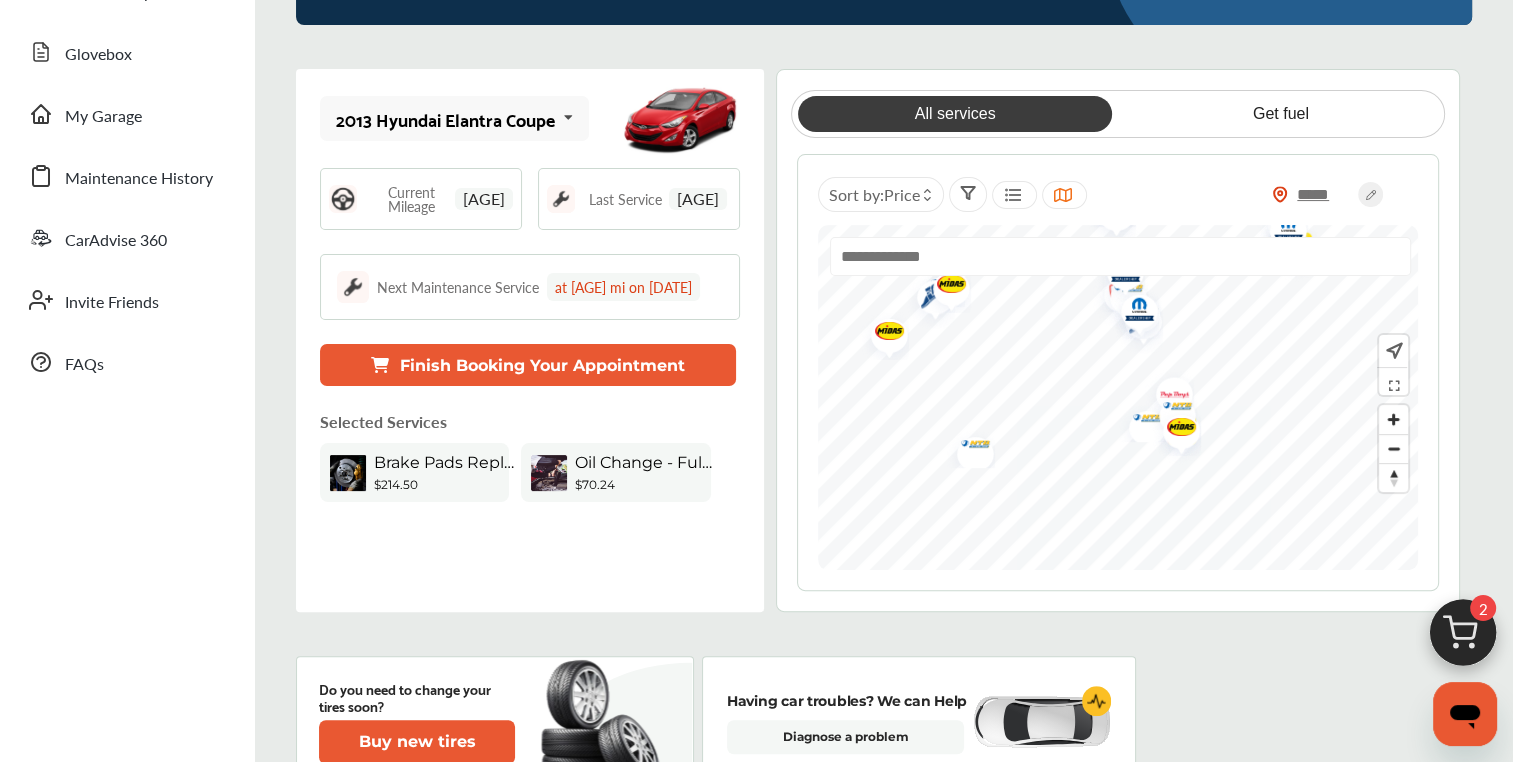 click on "2013 [CAR_MODEL] 2018 [CAR_MODEL] 2013 [CAR_MODEL] Current Mileage [AGE] Last Service [NUMBER] Next Maintenance Service at [AGE] mi on [DATE] Finish Booking Your Appointment Selected Services Brake Pads Replacement - Front
[PRICE] Oil Change - Full-synthetic
[PRICE] My Cart
Shop Change [BRAND] [BRAND] [BRAND] [NUMBER] [NUMBER] [STREET] , [CITY] , [STATE] [POSTAL_CODE] Active vehicle 2013 [CAR_MODEL] Services (2) Add a service
Add more services Brake Pads Replacement - Front Remove" at bounding box center (884, 1331) 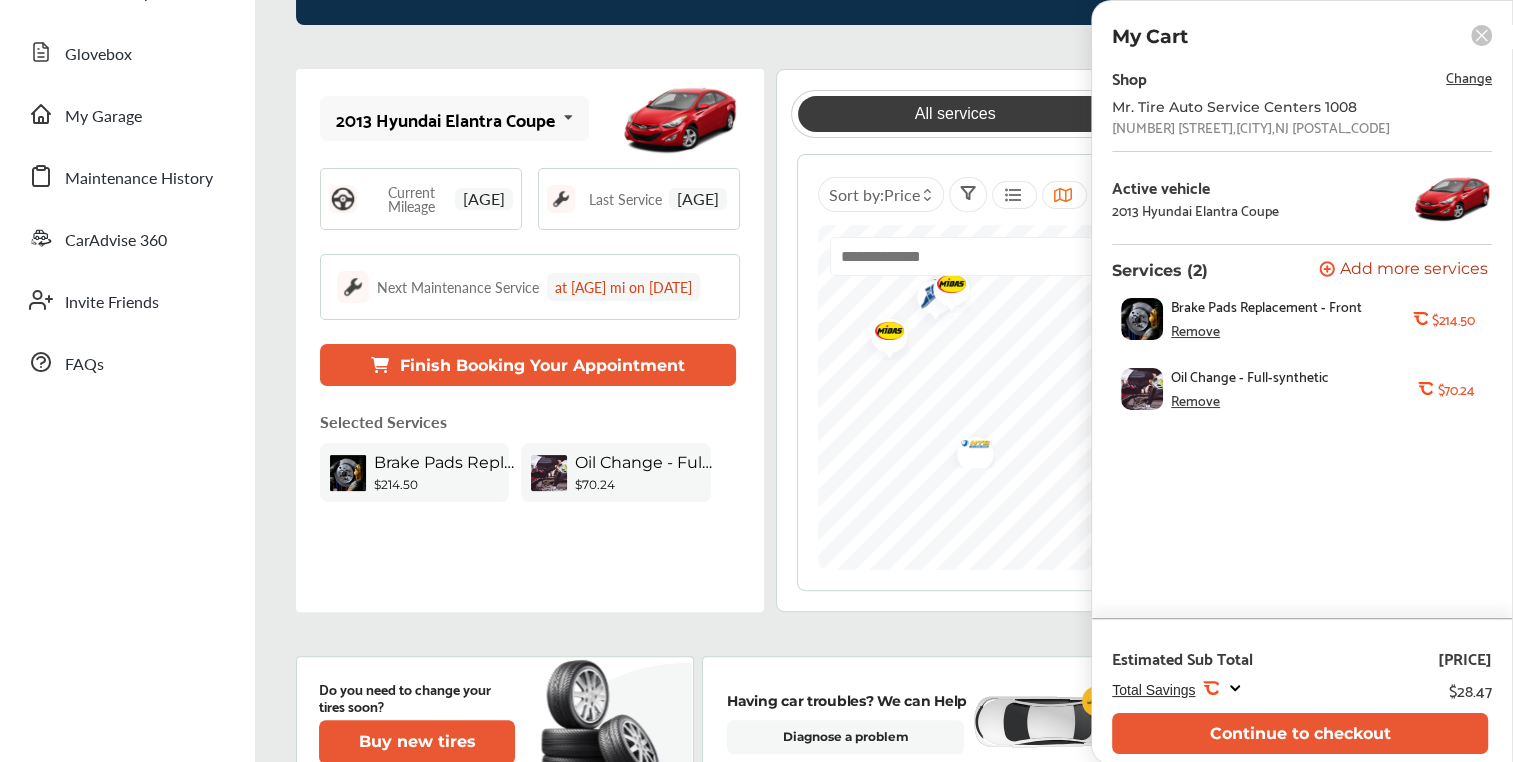 click on "Oil Change - Full-synthetic" at bounding box center [1250, 376] 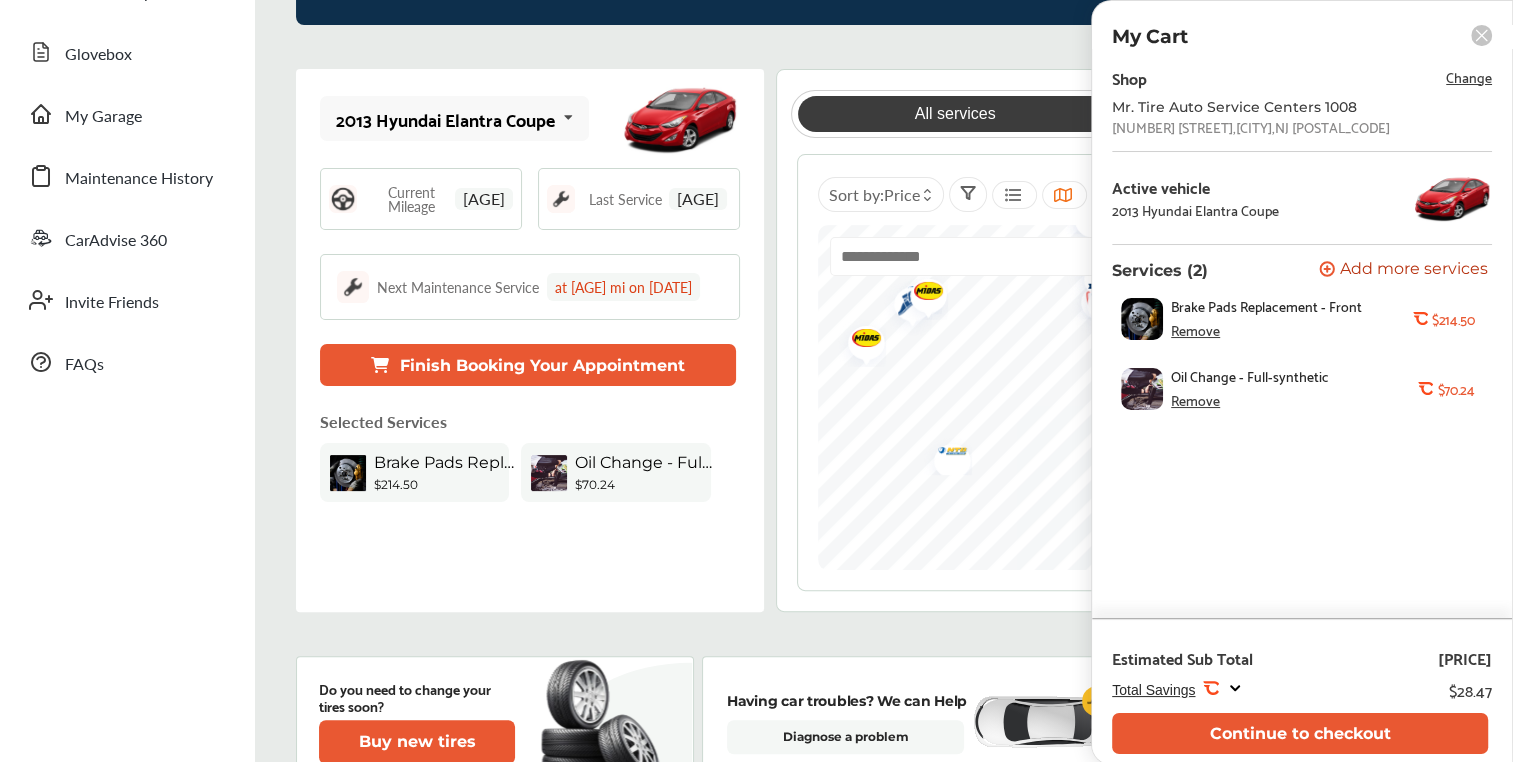 click on "All services Get fuel *****
Sort by :  Price" at bounding box center [1118, 340] 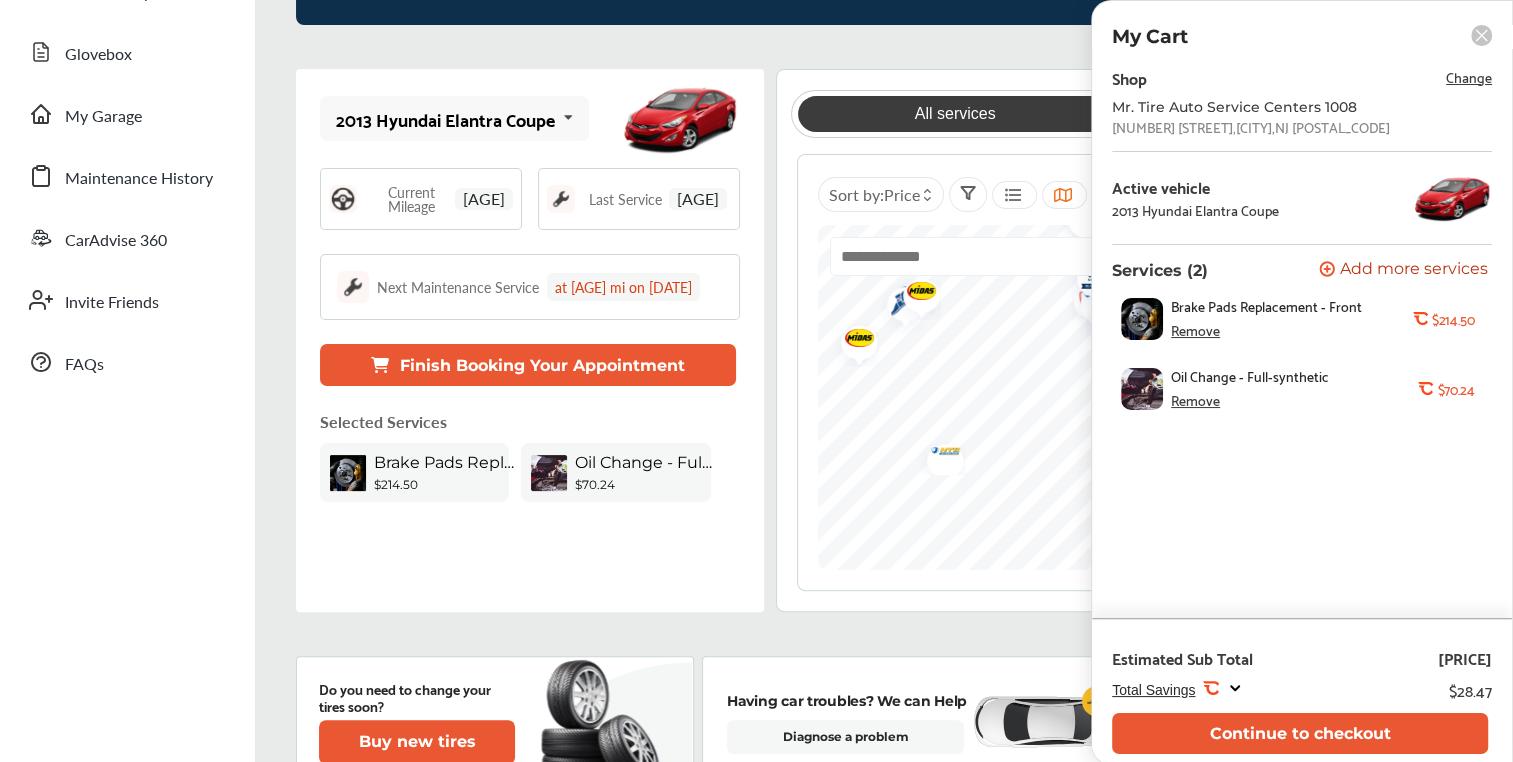 click on "Shop Change [BRAND] [BRAND] [BRAND] [NUMBER] [NUMBER] [STREET] , [CITY] , [STATE] [POSTAL_CODE] Active vehicle [CAR_MODEL] Services (2) Add a service
Add more services Brake Pads Replacement - Front Remove
.st0{fill:#FA4A1C;}
[PRICE] Oil Change - Full-synthetic Remove
.st0{fill:#FA4A1C;}
[PRICE] Estimated Sub Total [PRICE] Total Savings
.st0{fill:#FA4A1C;}
[PRICE] Continue to checkout All services Get fuel *****
Sort by :  Price" at bounding box center [884, 340] 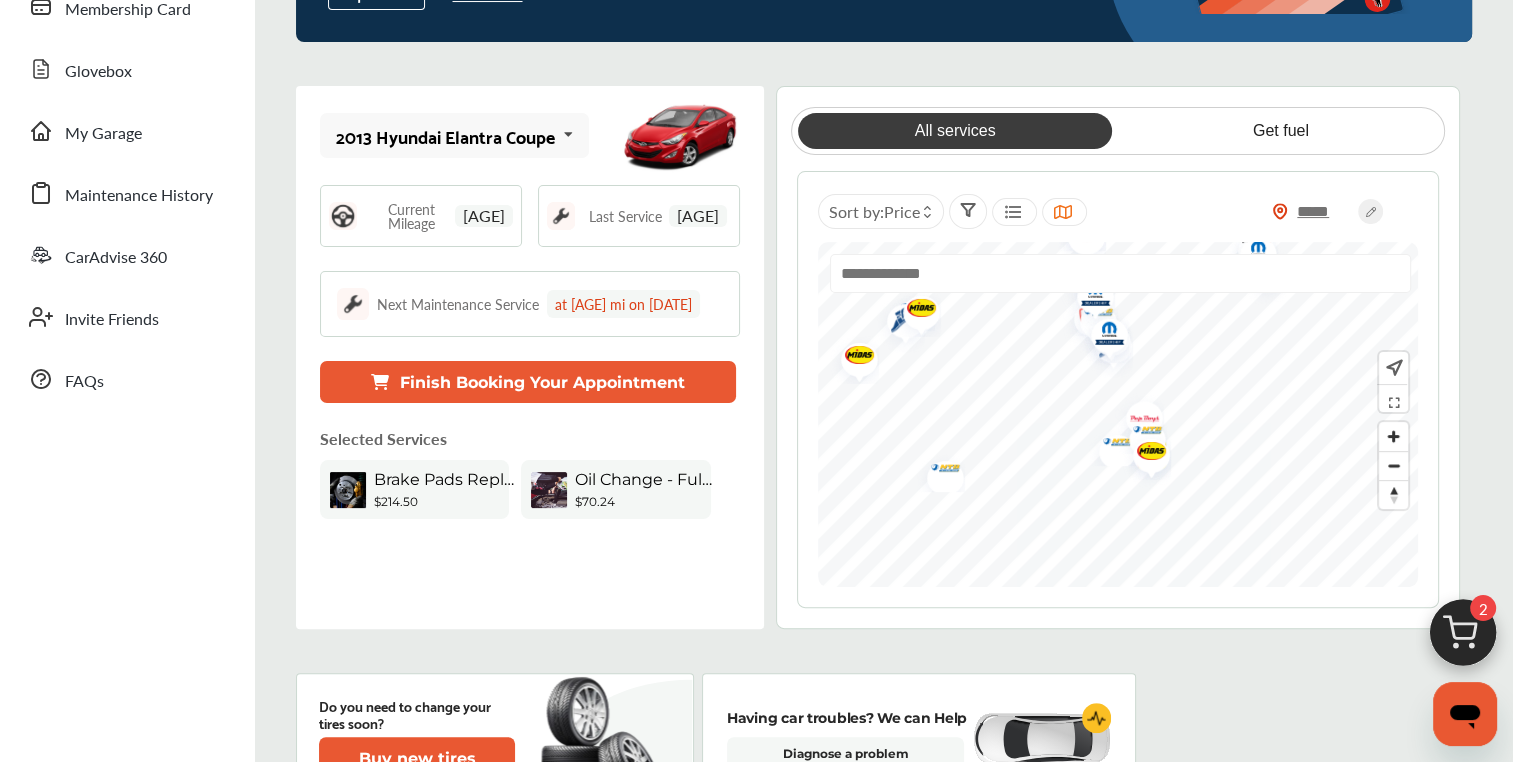 scroll, scrollTop: 367, scrollLeft: 0, axis: vertical 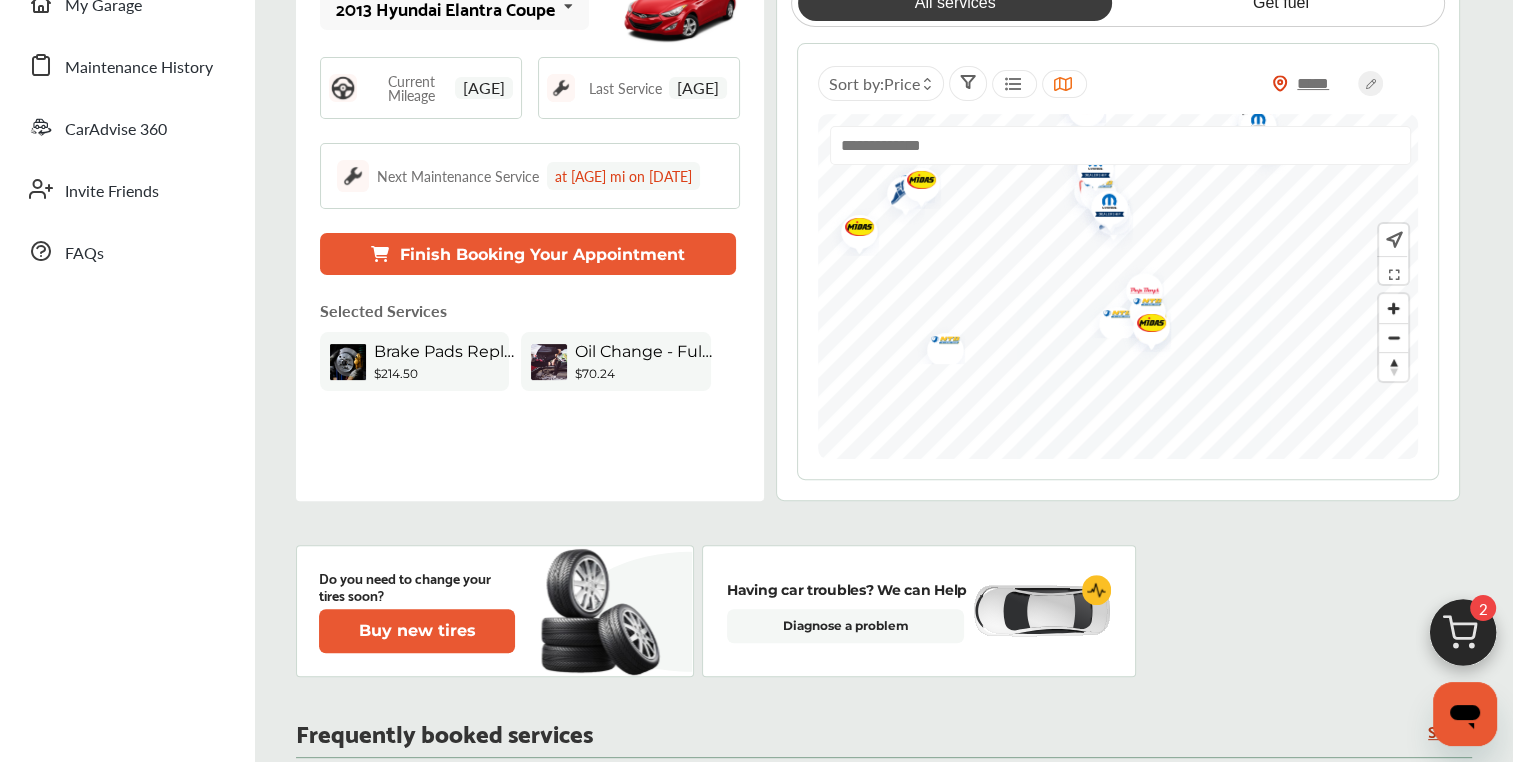 click on "Finish Booking Your Appointment" at bounding box center (528, 254) 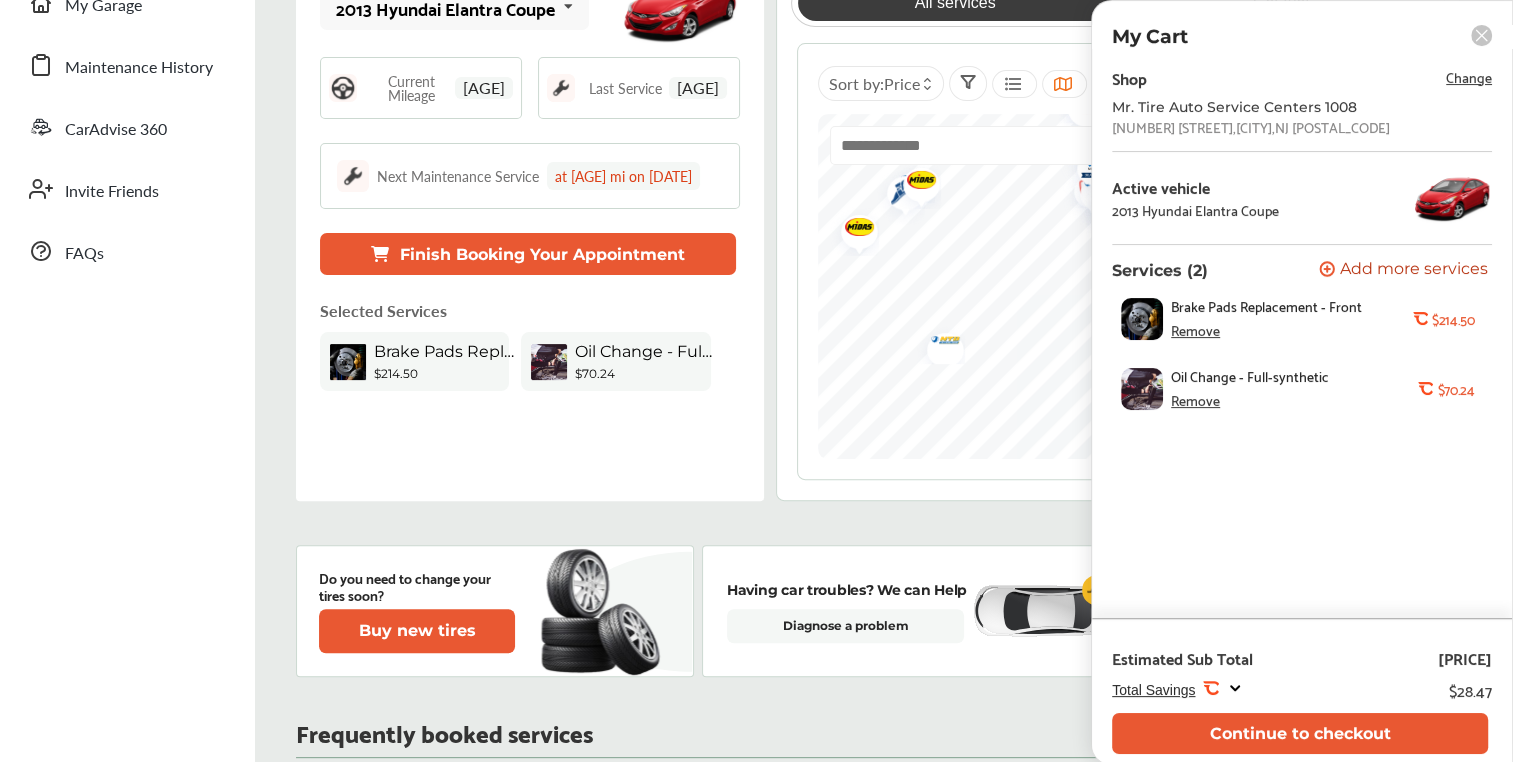 click on "Change" at bounding box center [1469, 76] 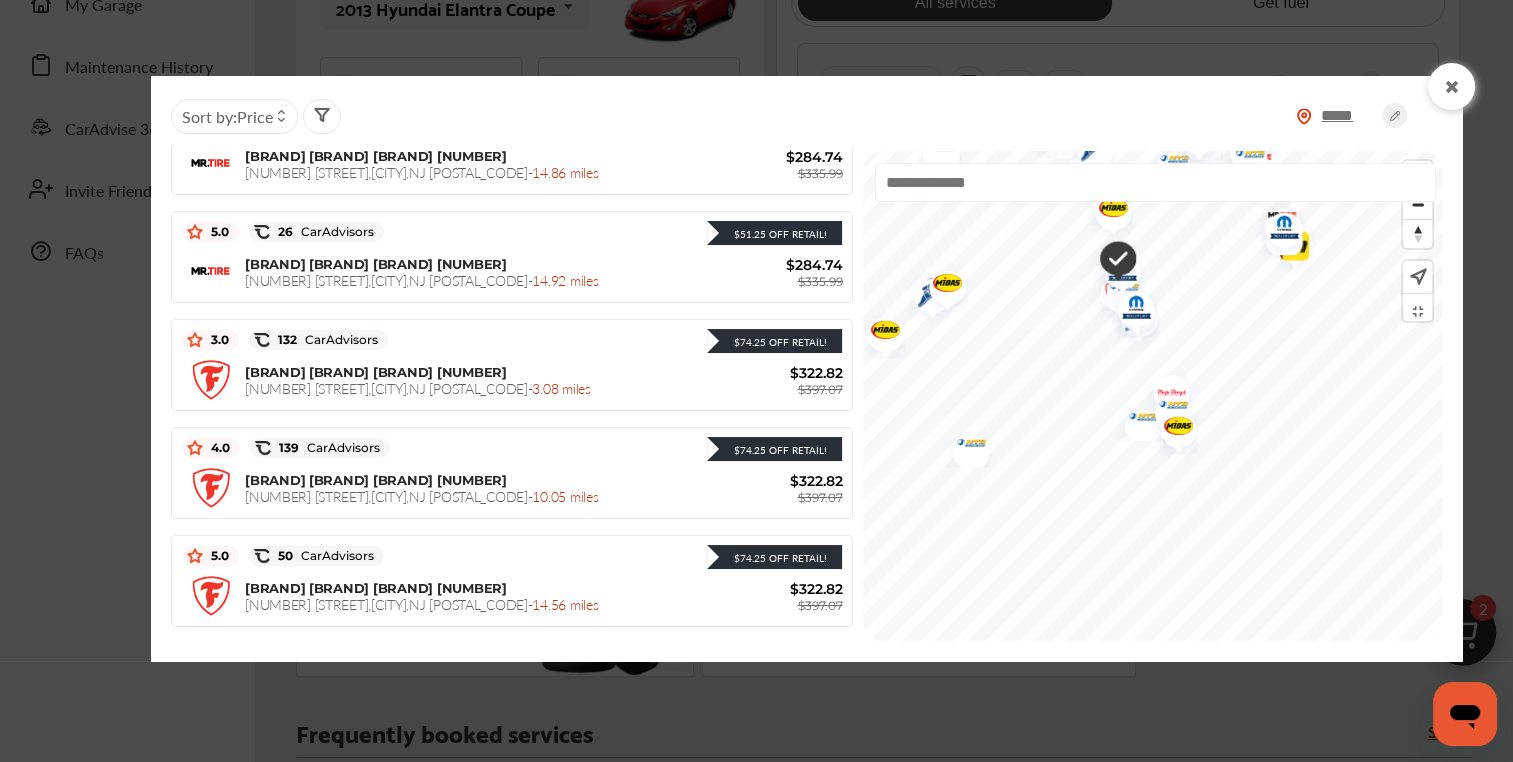 scroll, scrollTop: 1165, scrollLeft: 0, axis: vertical 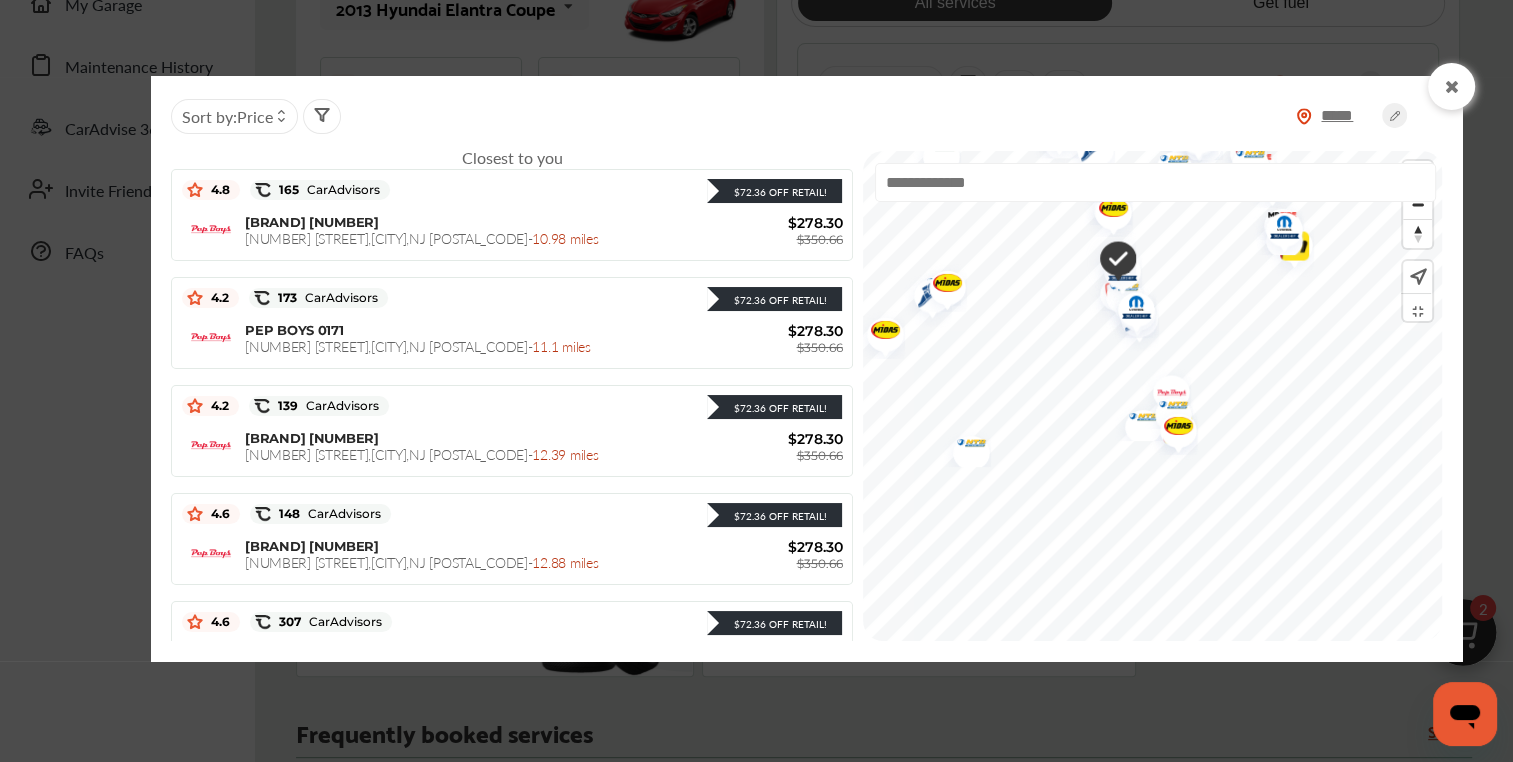 click at bounding box center [1452, 87] 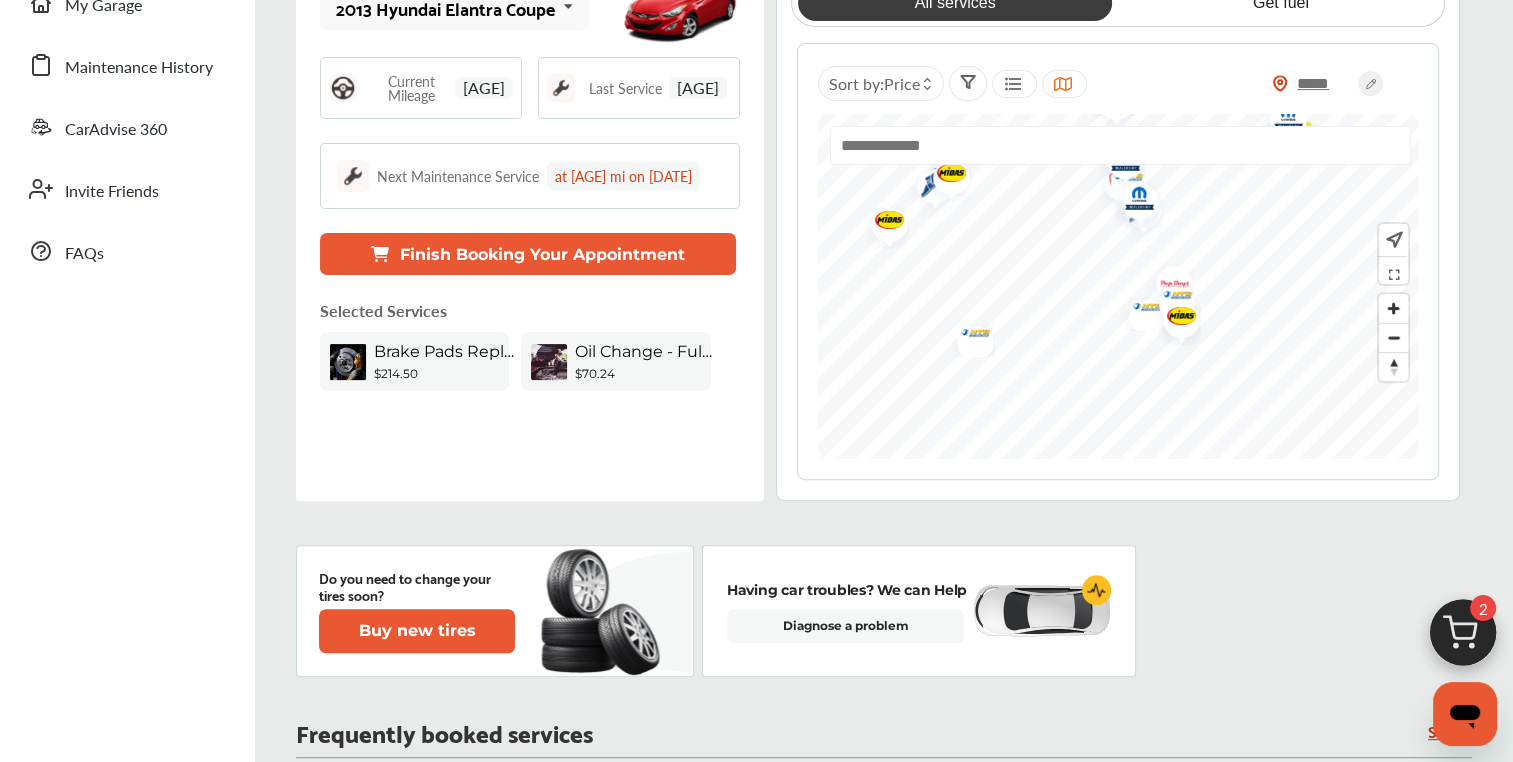 click on "Oil Change - Full-synthetic" at bounding box center (645, 351) 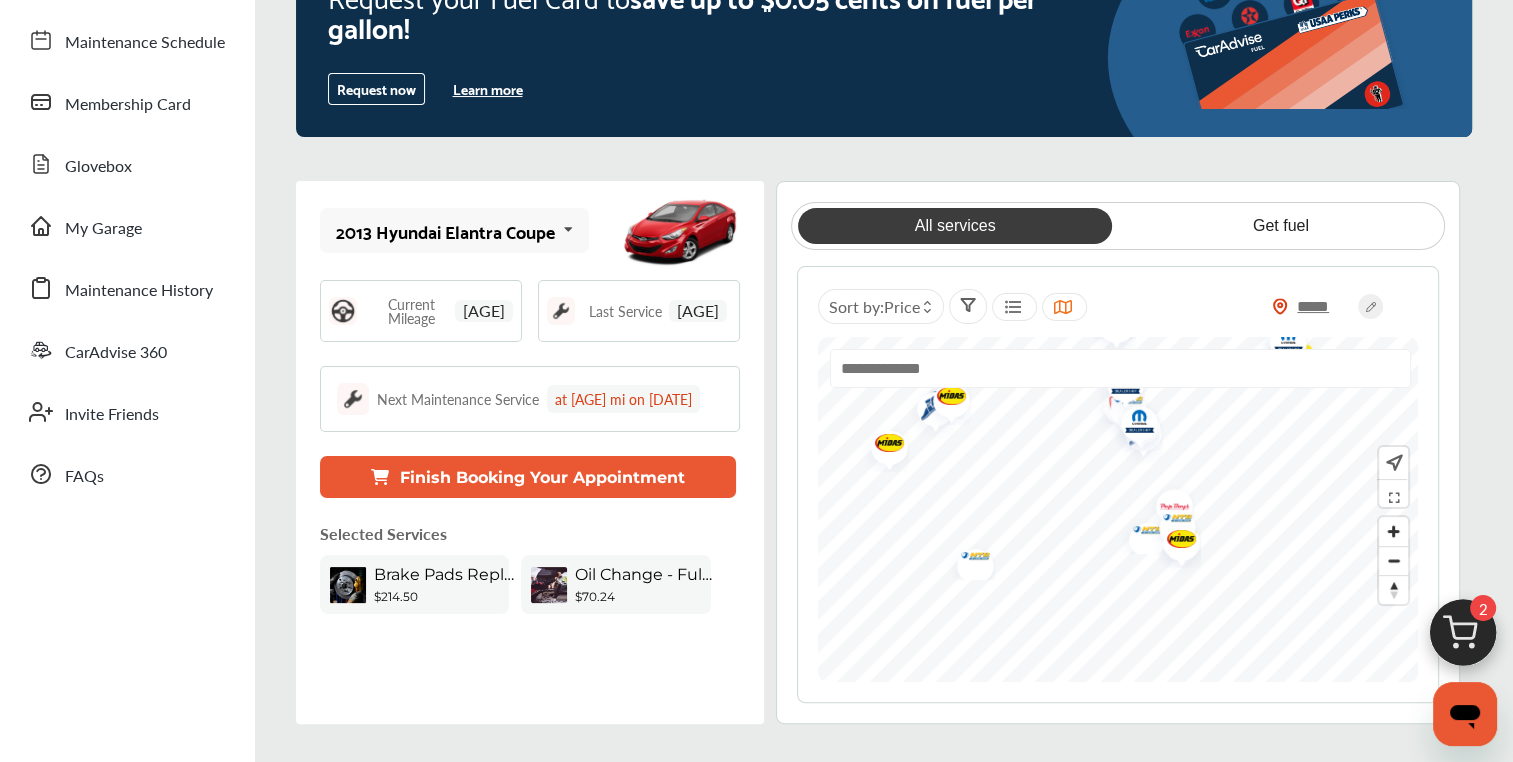scroll, scrollTop: 260, scrollLeft: 0, axis: vertical 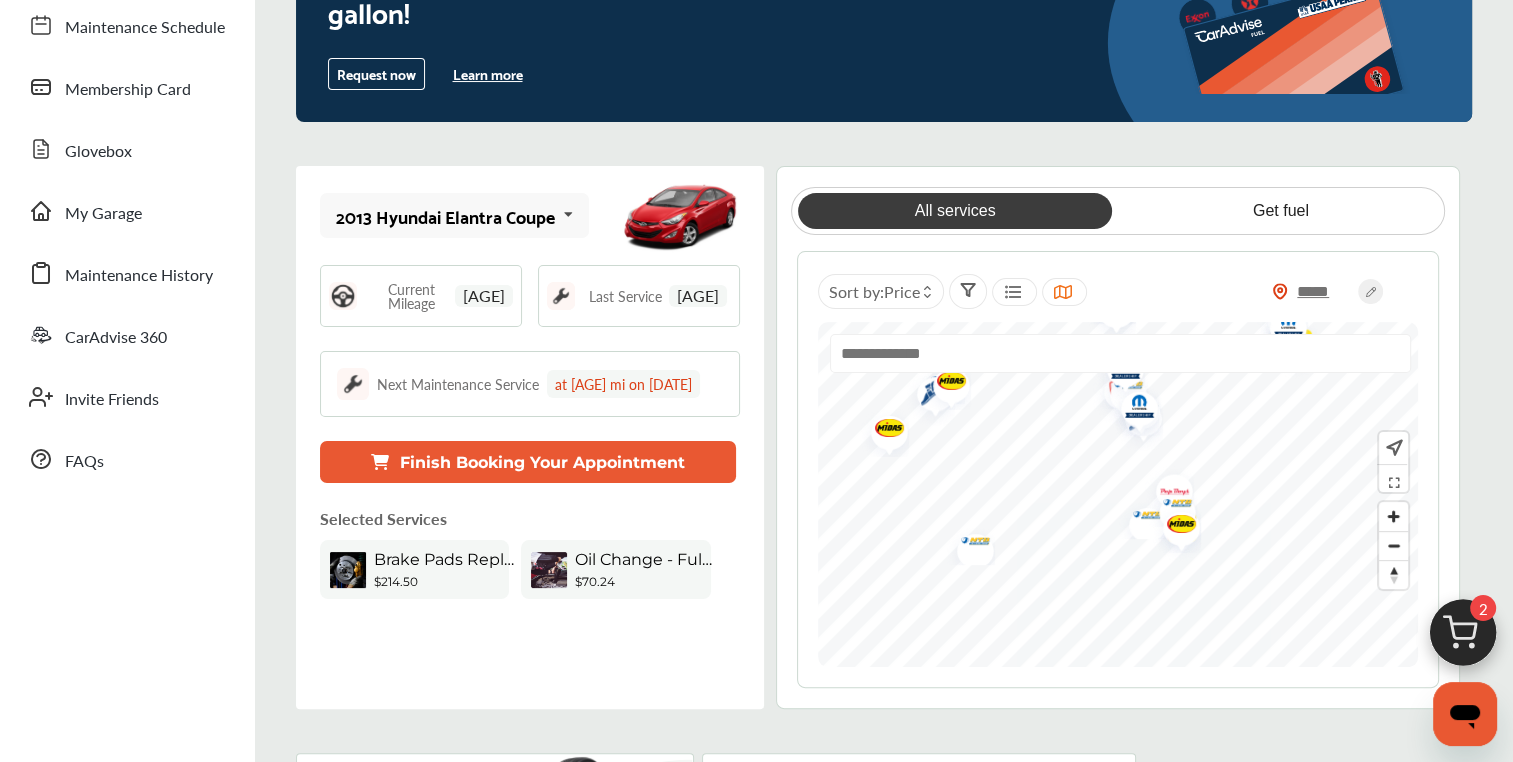 click on "Finish Booking Your Appointment" at bounding box center [528, 462] 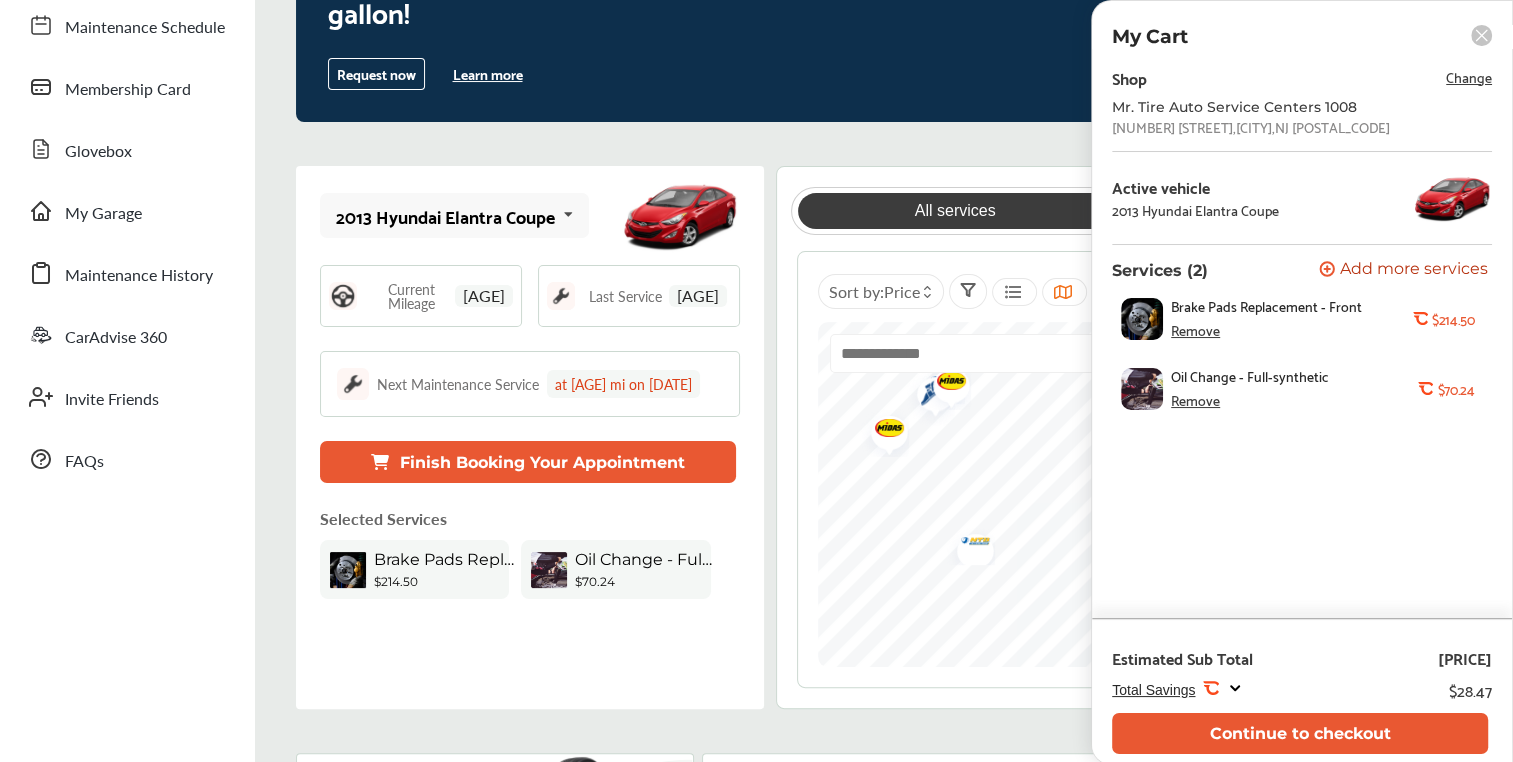 click on "Remove" at bounding box center [1195, 330] 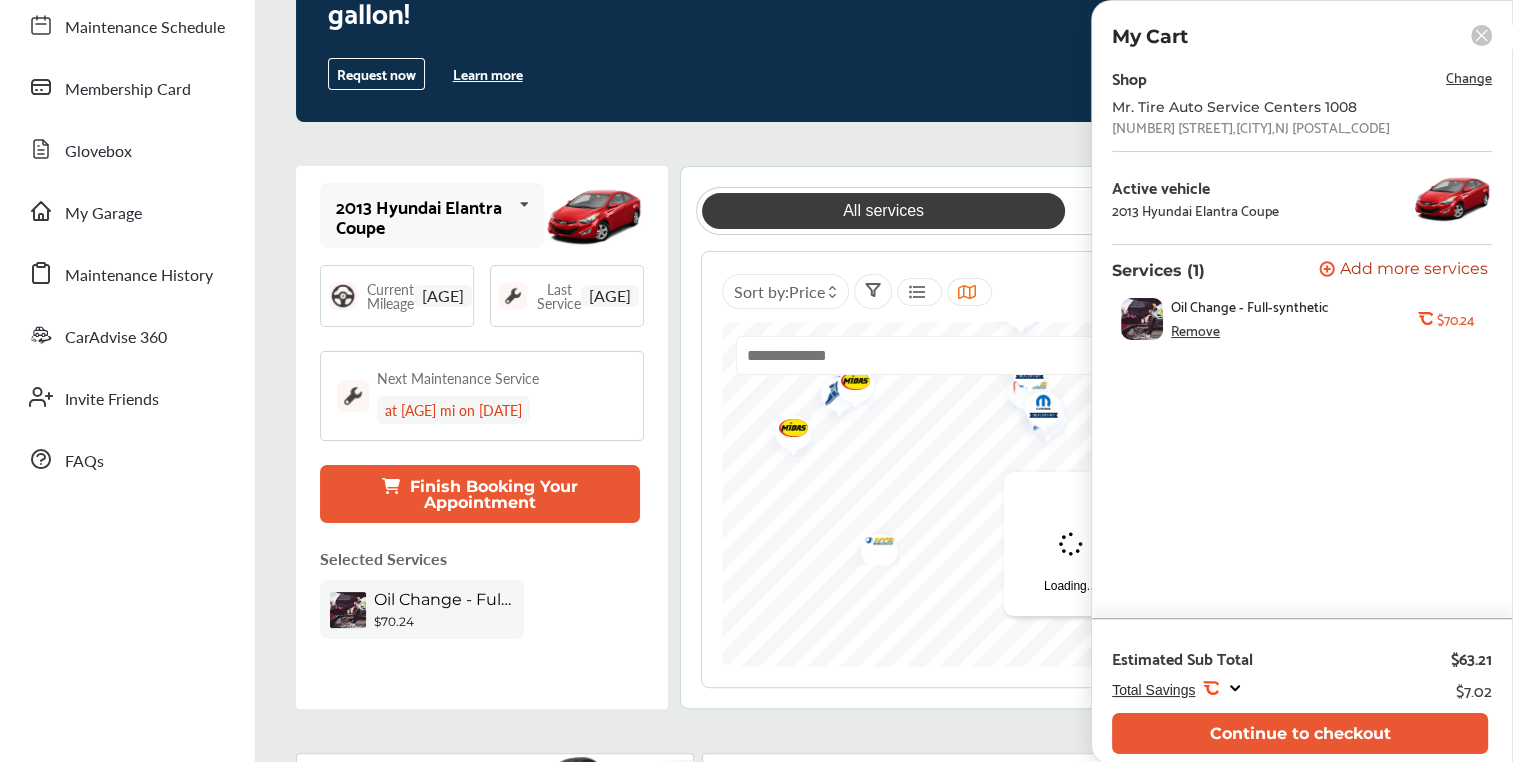 click on "Shop Change [BRAND] [BRAND] [BRAND] [NUMBER] [NUMBER] [STREET] , [CITY] , [STATE] [POSTAL_CODE] Active vehicle [CAR_MODEL] Services (1) Add a service
Add more services Oil Change - Full-synthetic Remove
.st0{fill:#FA4A1C;}
[PRICE]" at bounding box center (1302, 341) 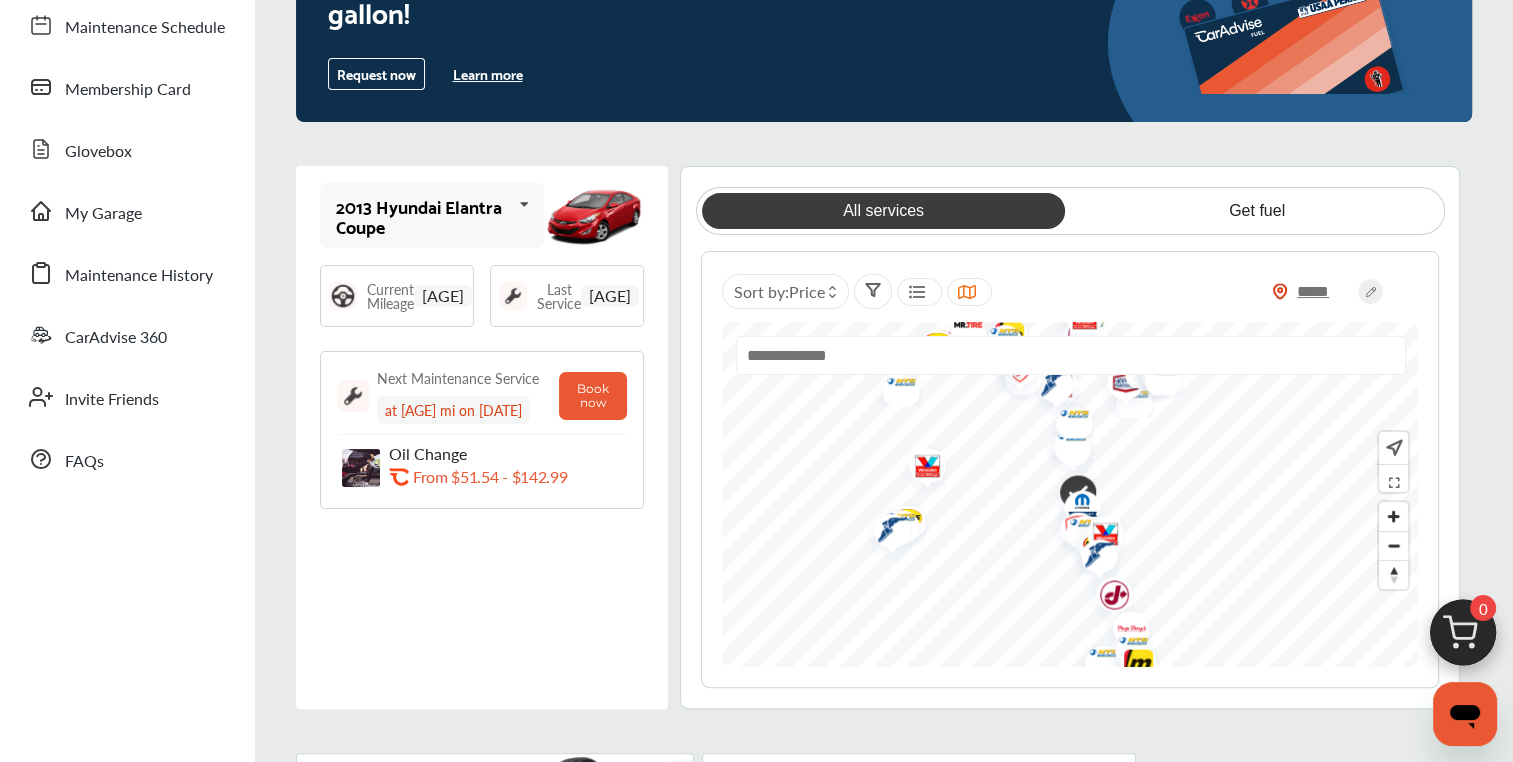 click at bounding box center [361, 468] 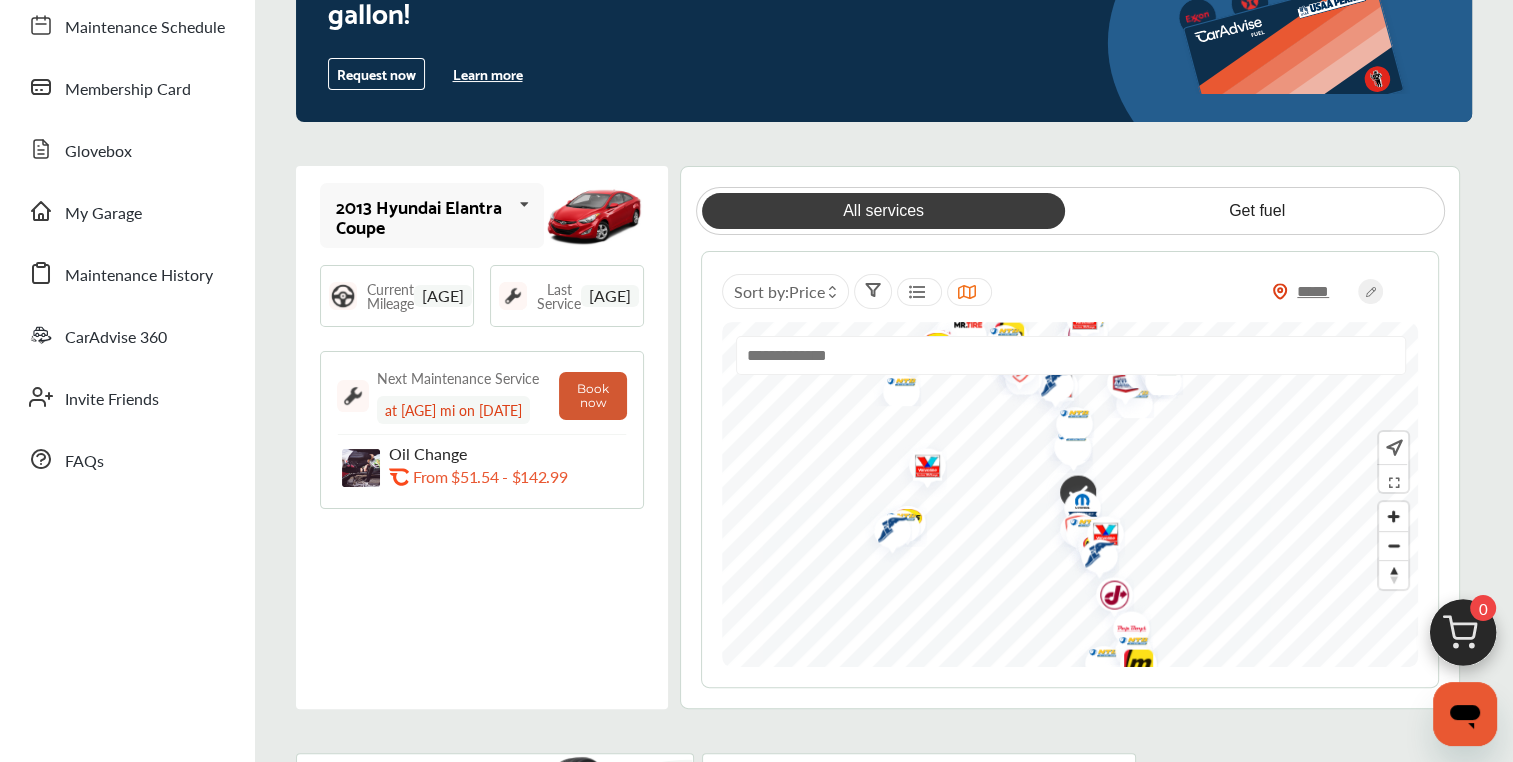 click on "Book now" at bounding box center (593, 396) 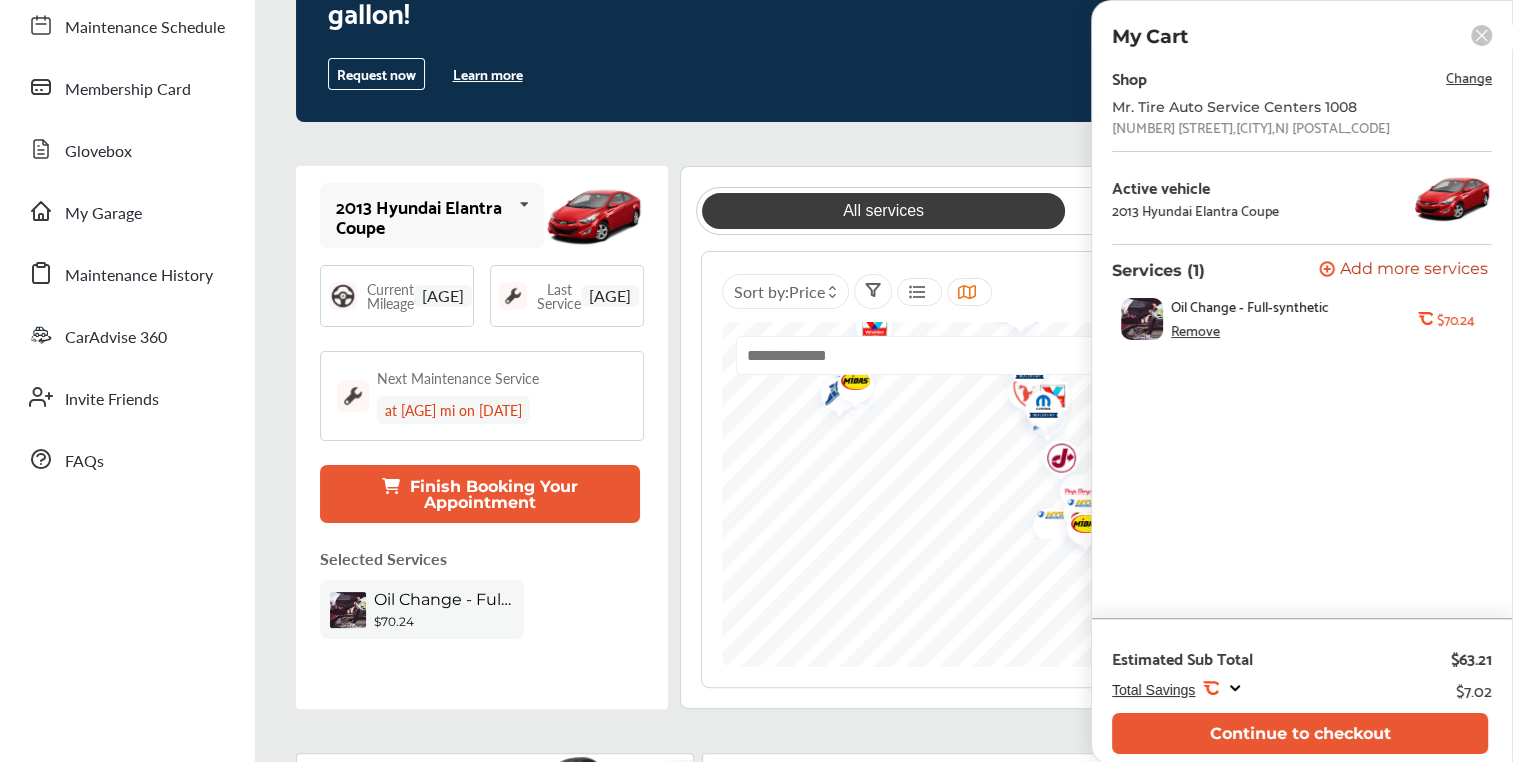 click on "Change" at bounding box center [1469, 76] 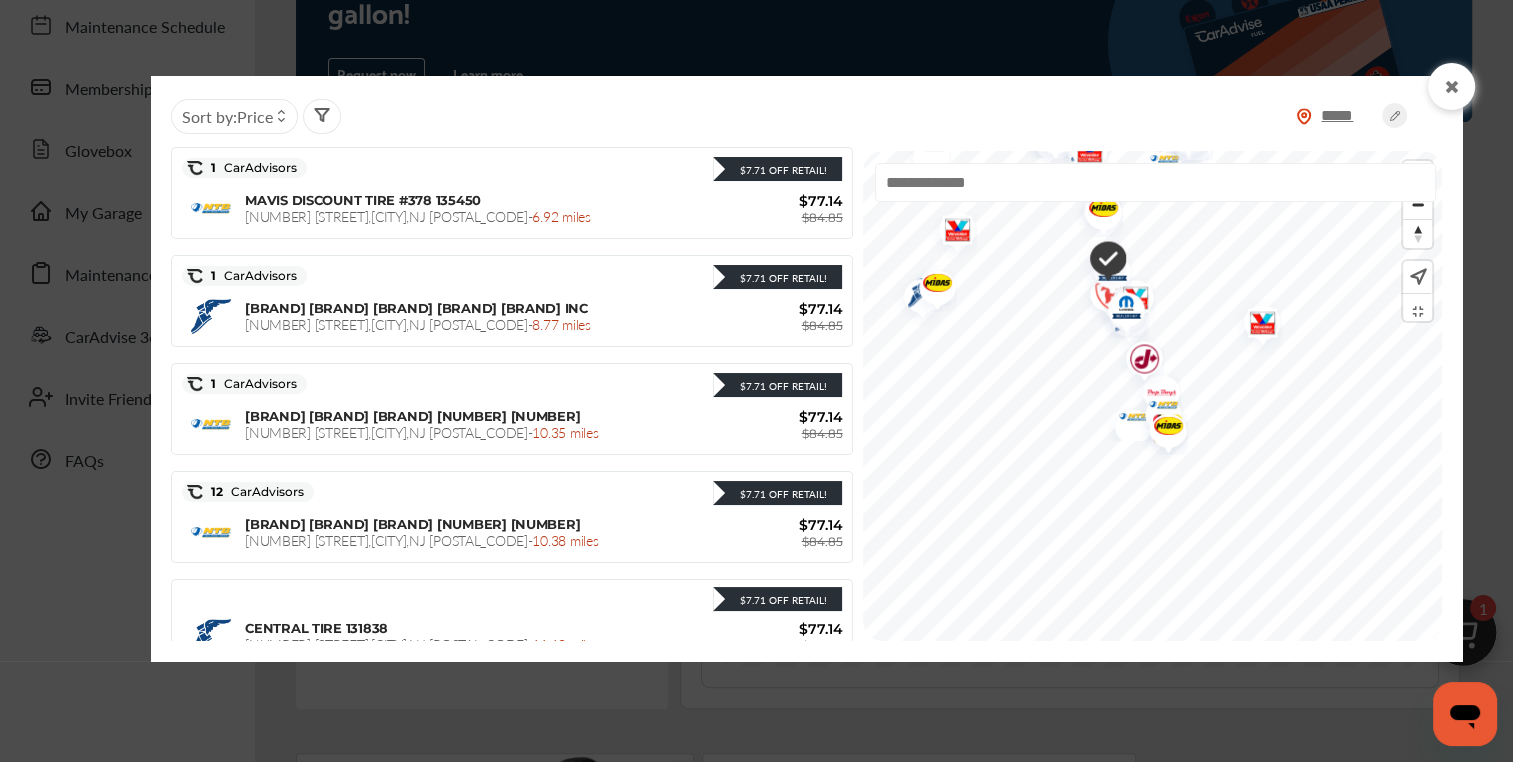 scroll, scrollTop: 1438, scrollLeft: 0, axis: vertical 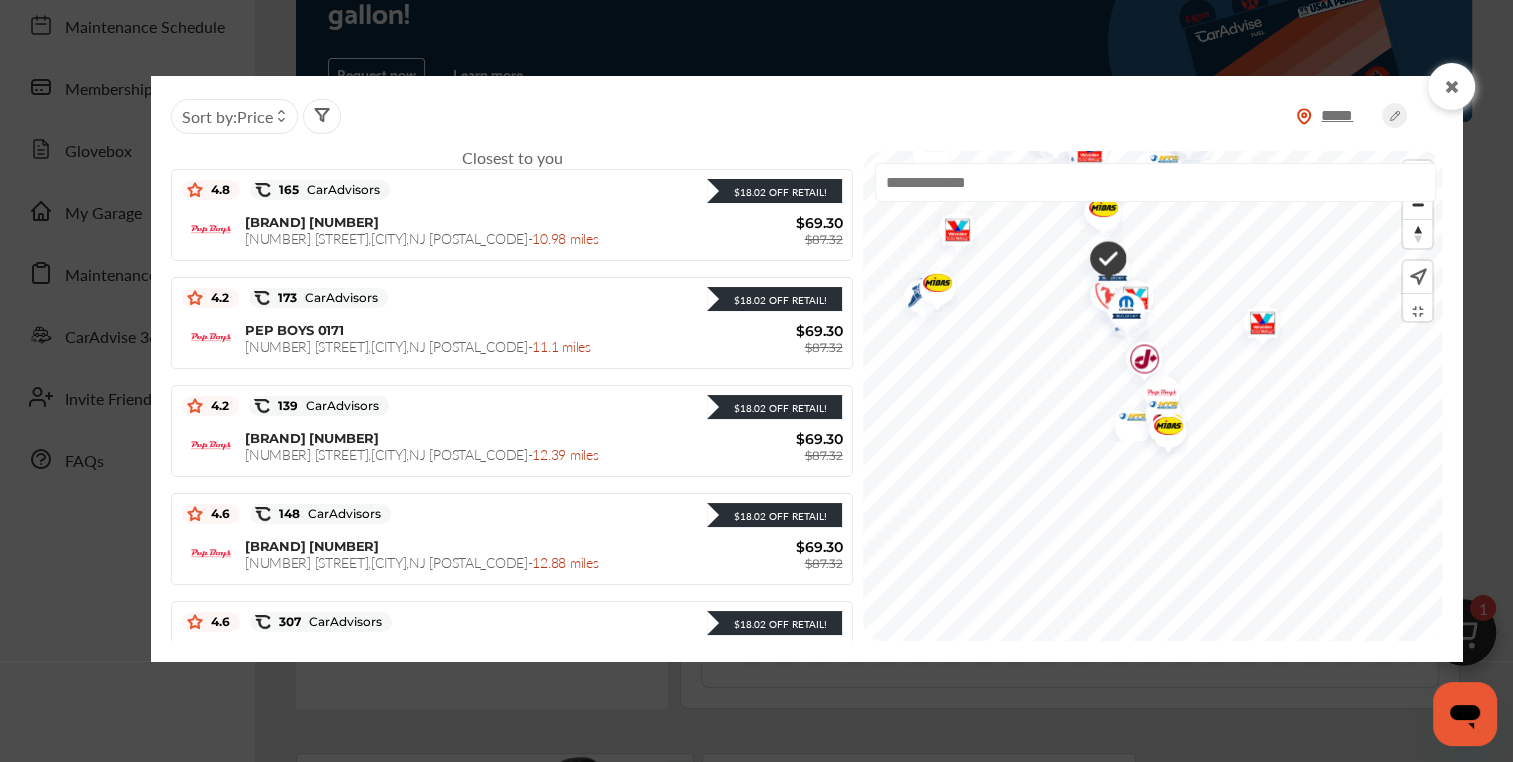 click at bounding box center [1452, 87] 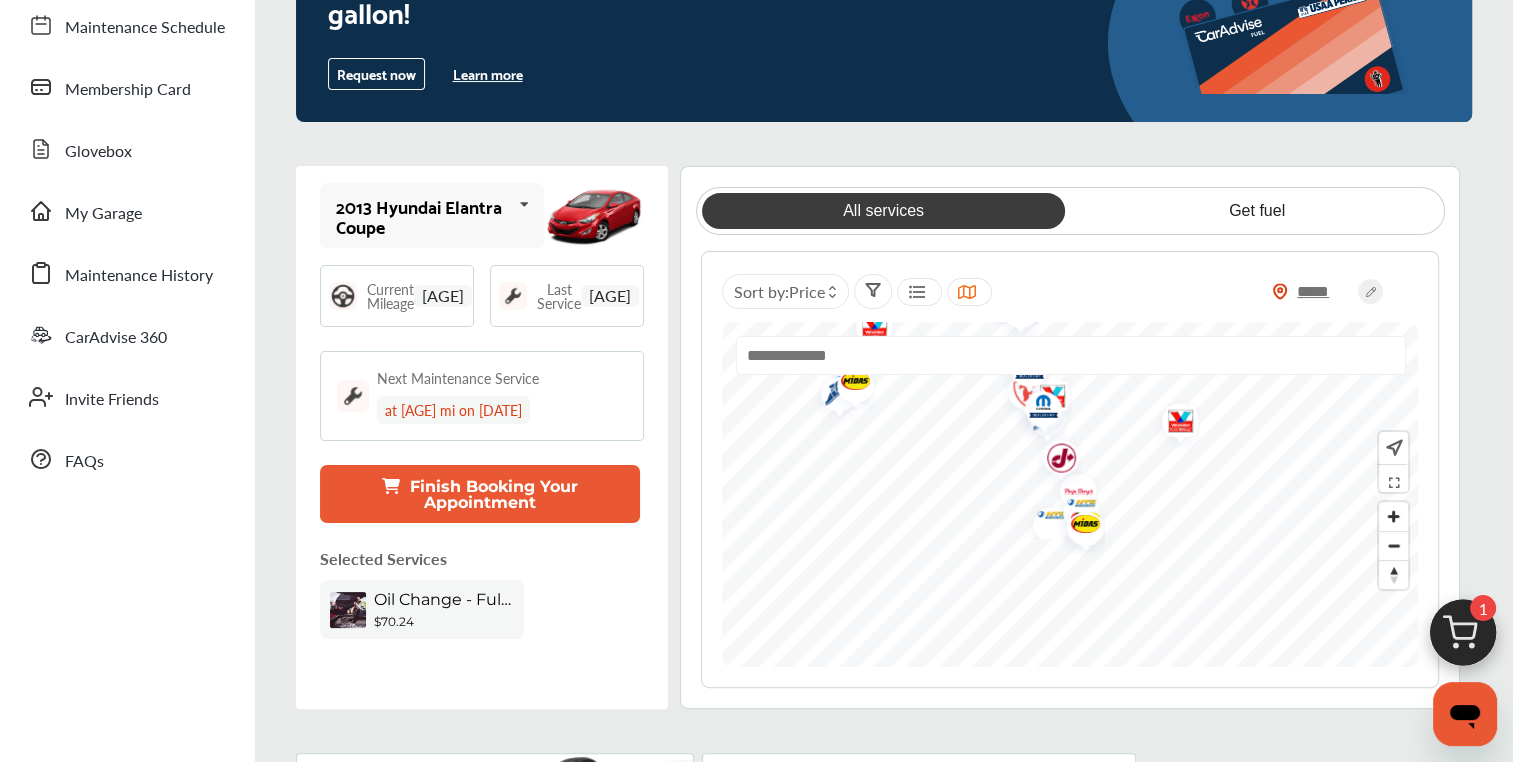 scroll, scrollTop: 0, scrollLeft: 0, axis: both 